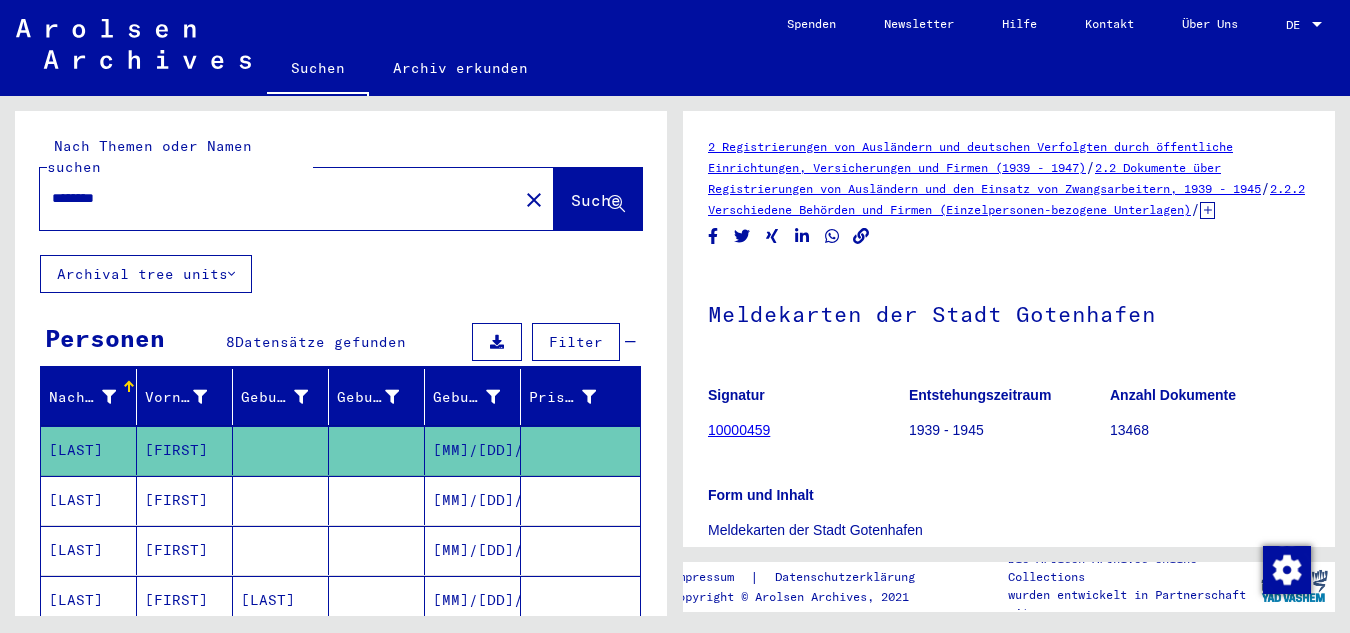 scroll, scrollTop: 0, scrollLeft: 0, axis: both 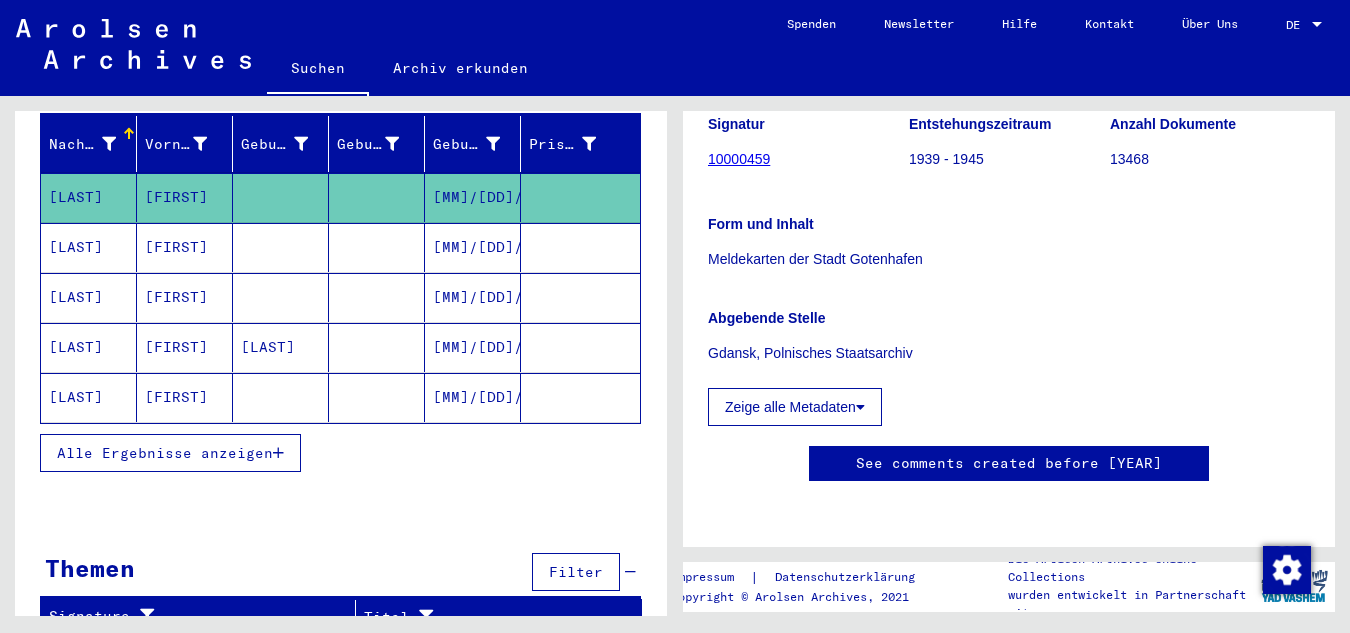 click at bounding box center (278, 453) 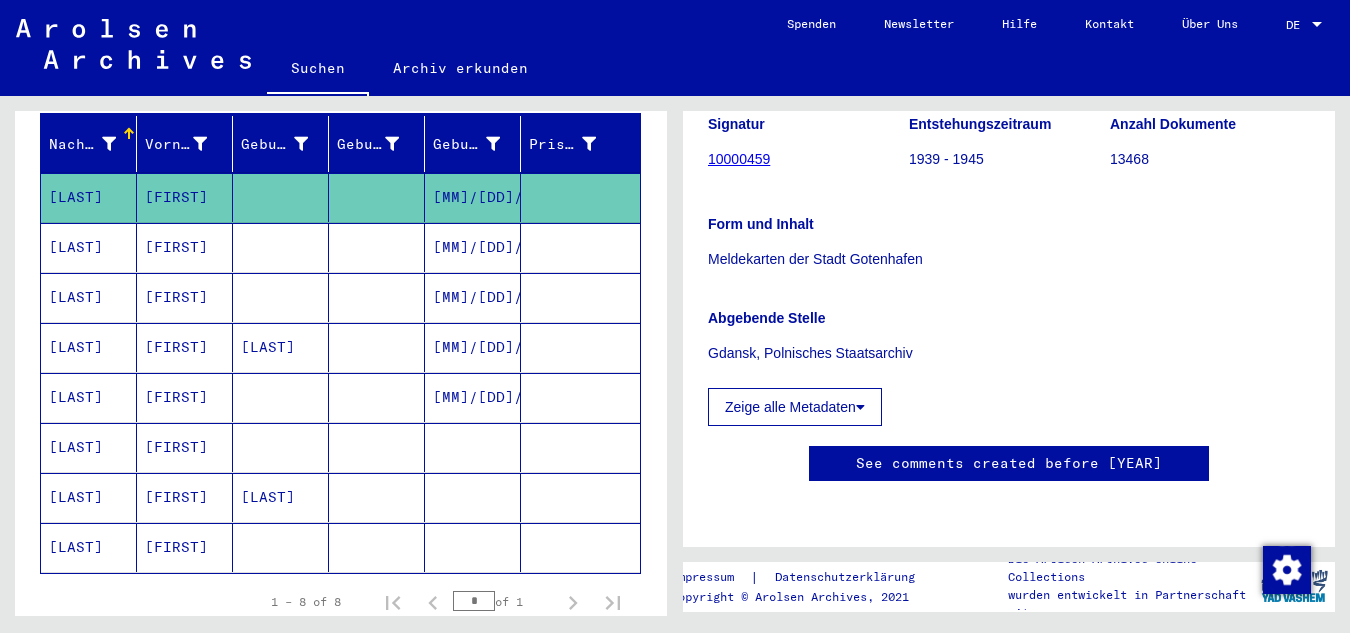 click on "[LAST]" at bounding box center [89, 197] 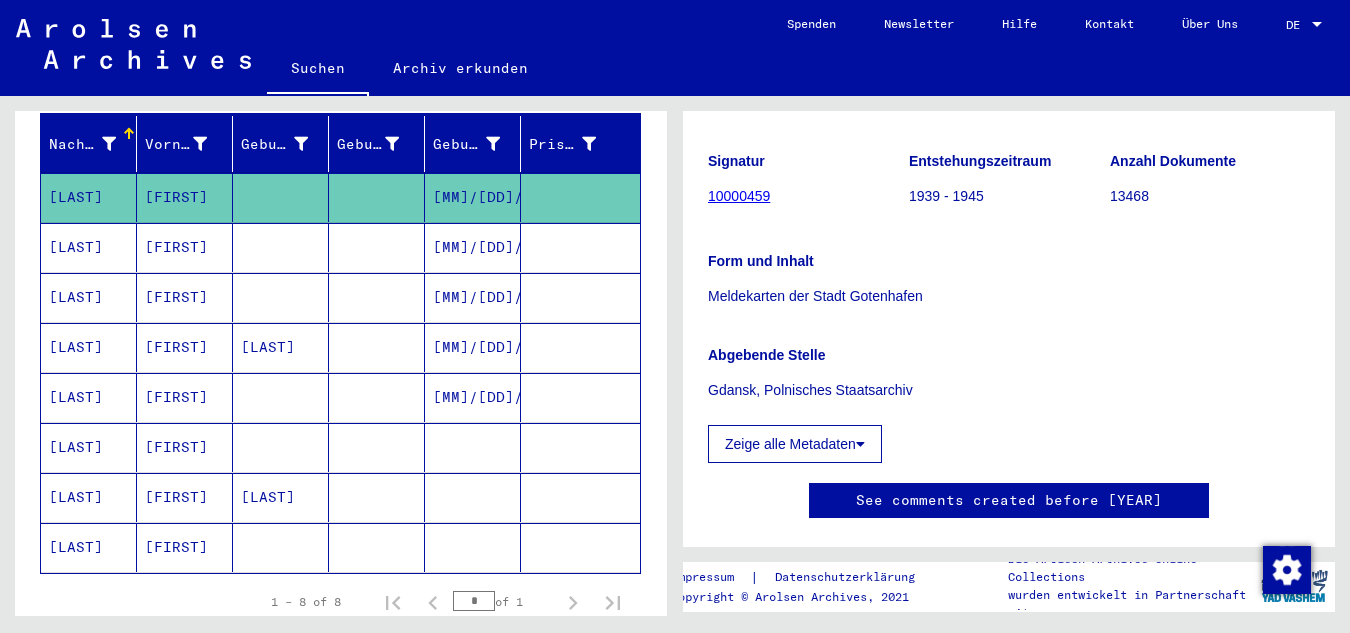 scroll, scrollTop: 128, scrollLeft: 0, axis: vertical 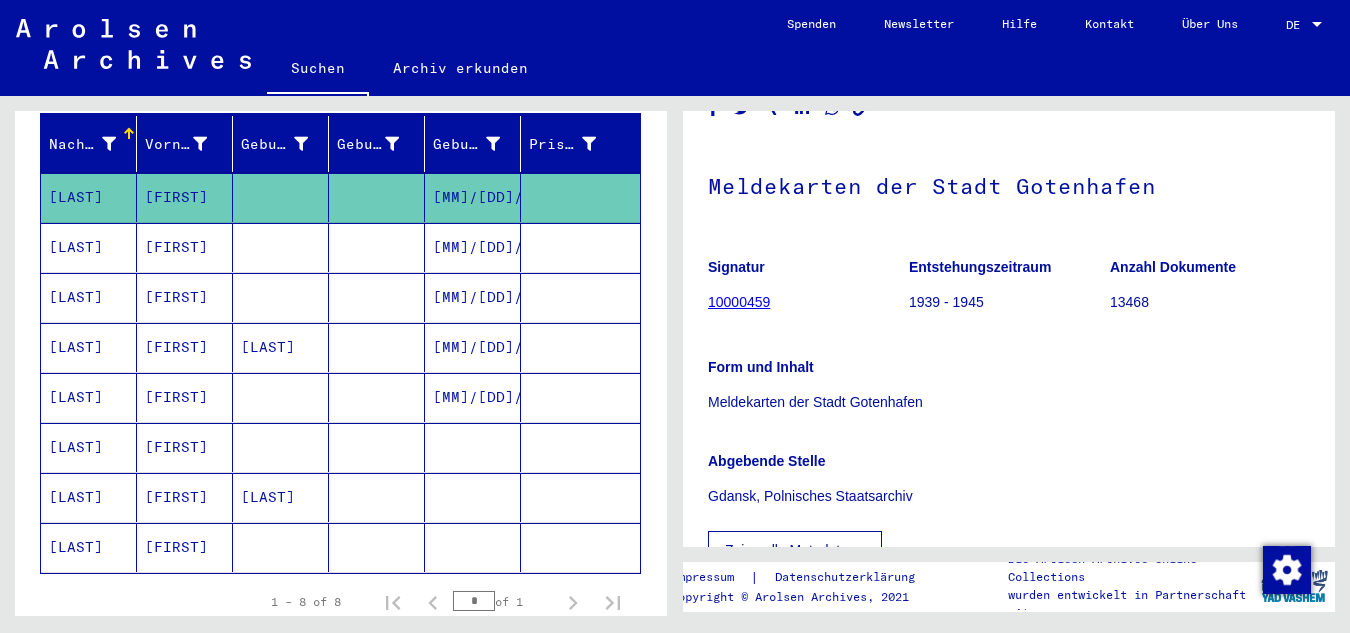 click on "[LAST]" at bounding box center [89, 197] 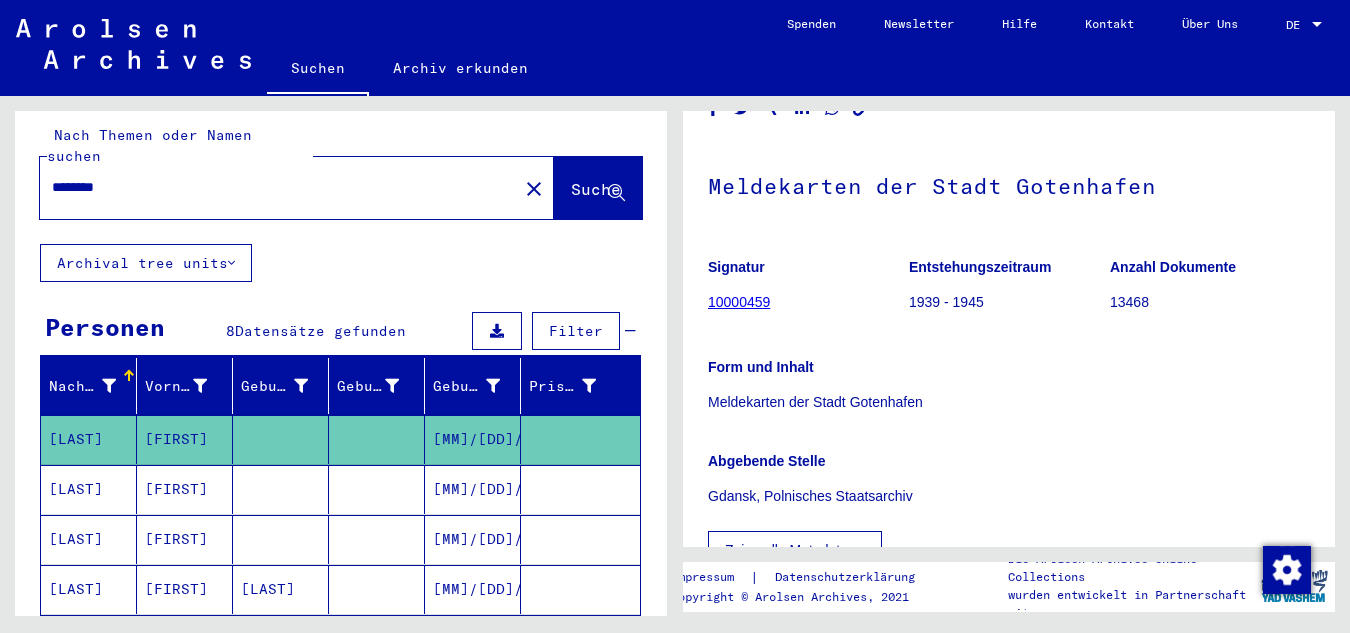 scroll, scrollTop: 0, scrollLeft: 0, axis: both 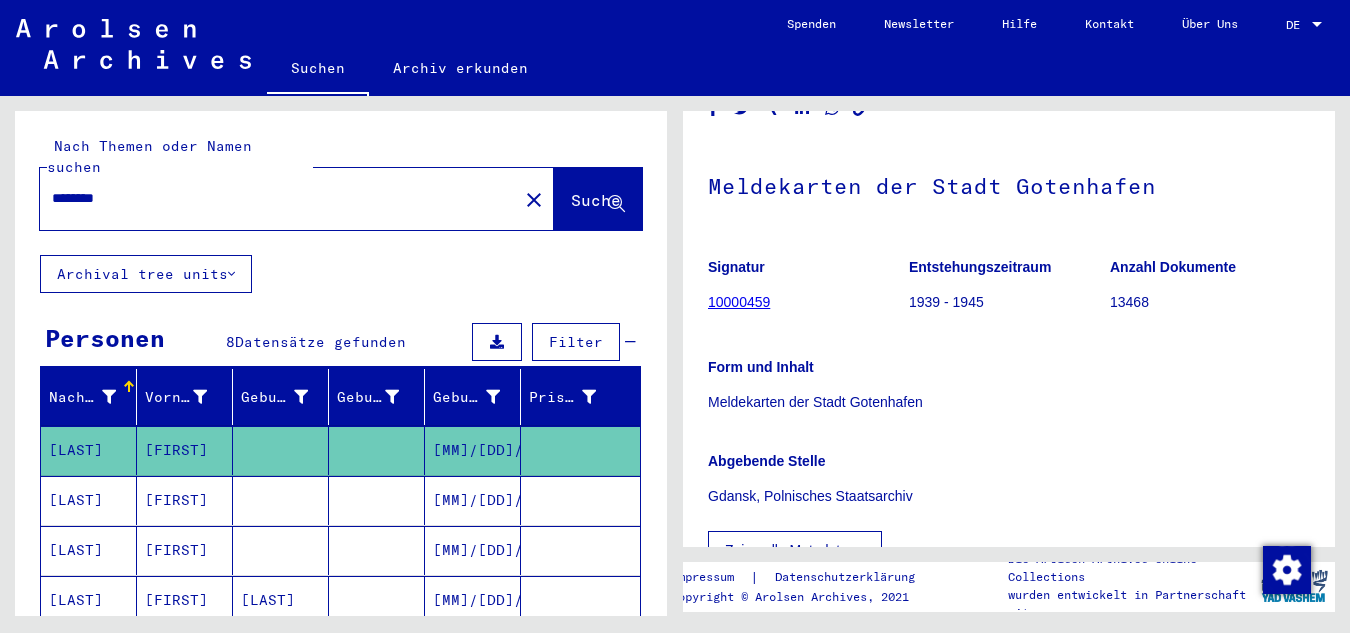 click on "********" at bounding box center [279, 198] 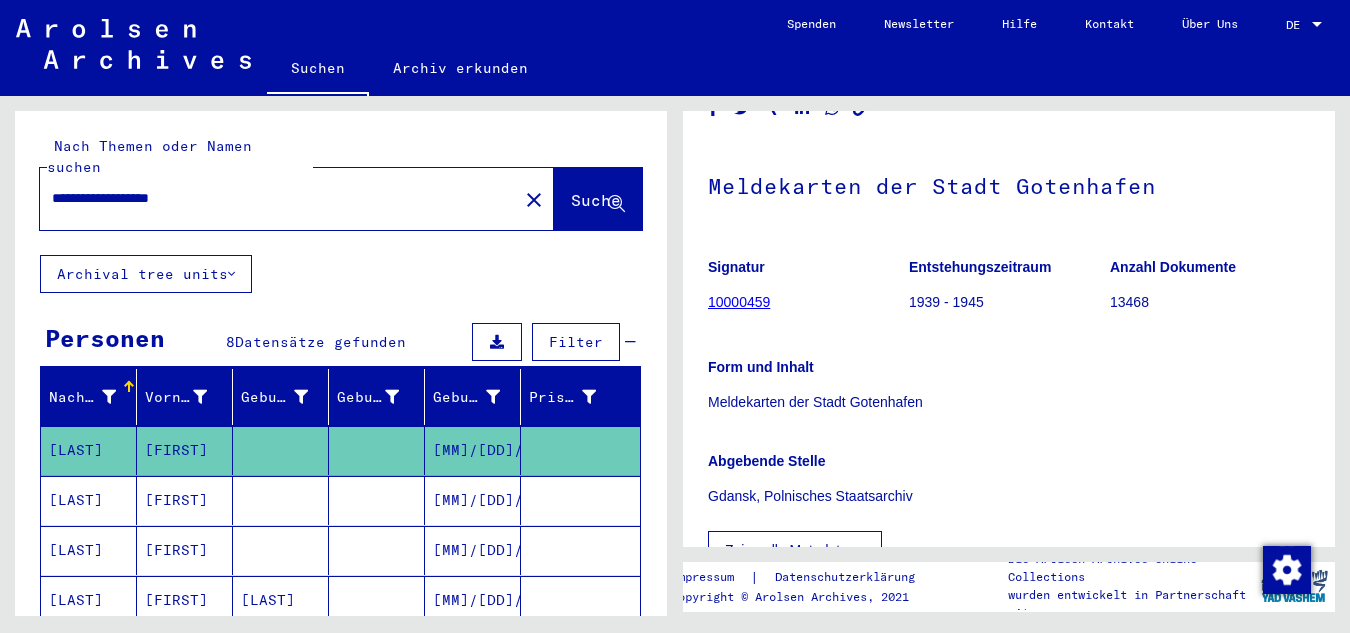 type on "**********" 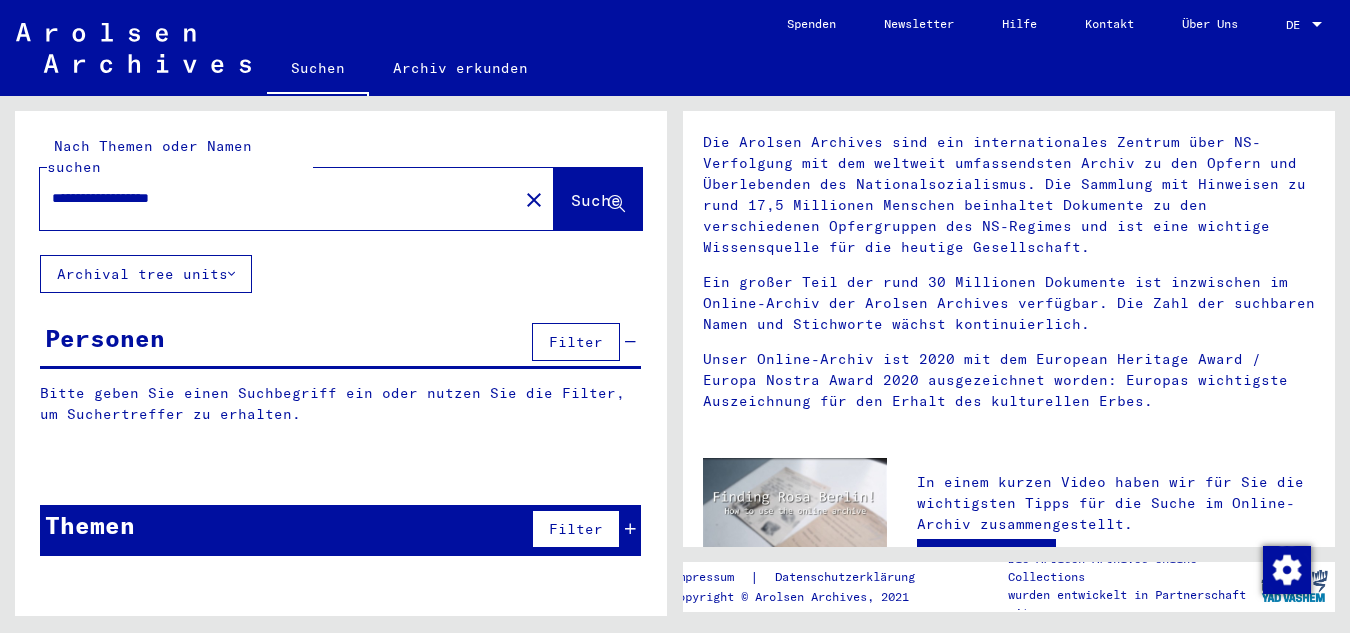 scroll, scrollTop: 0, scrollLeft: 0, axis: both 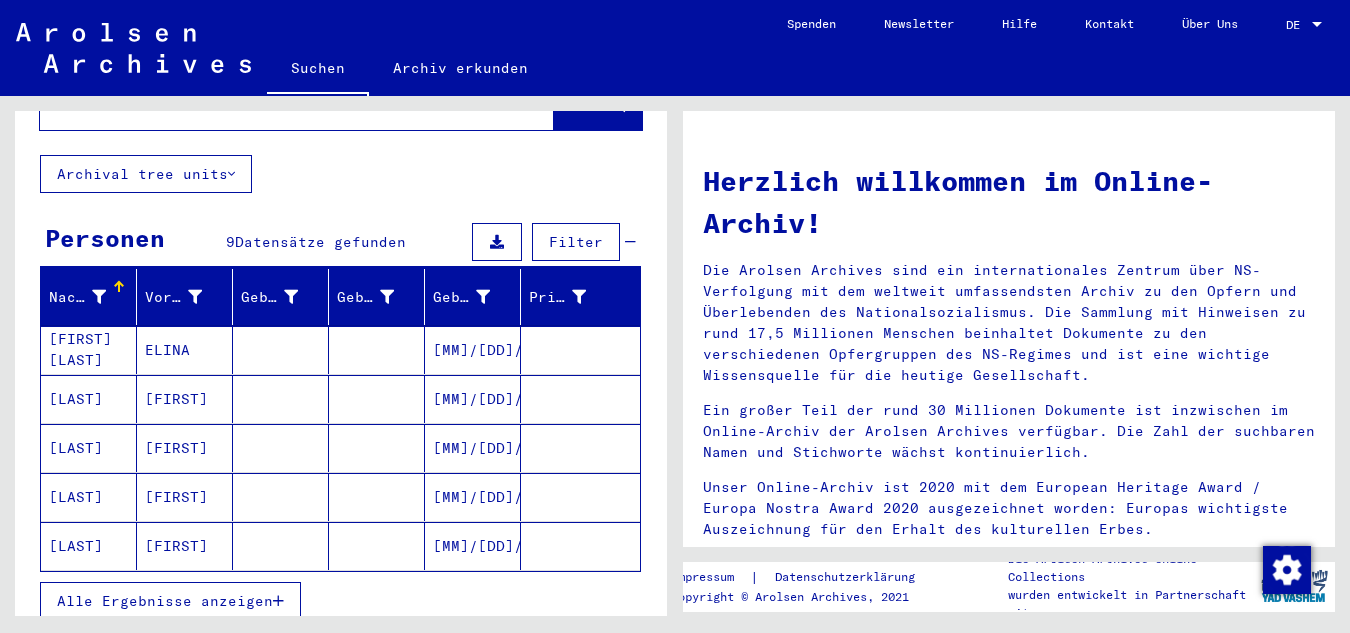 click on "[LAST]" at bounding box center (89, 350) 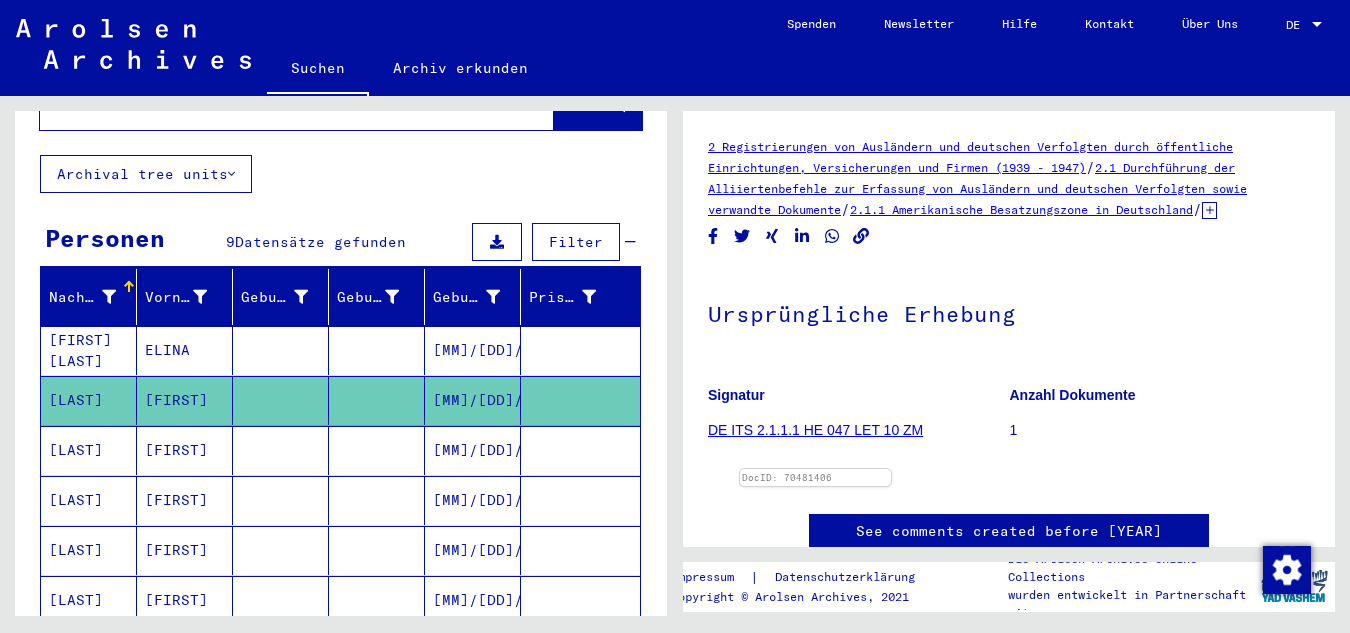scroll, scrollTop: 0, scrollLeft: 0, axis: both 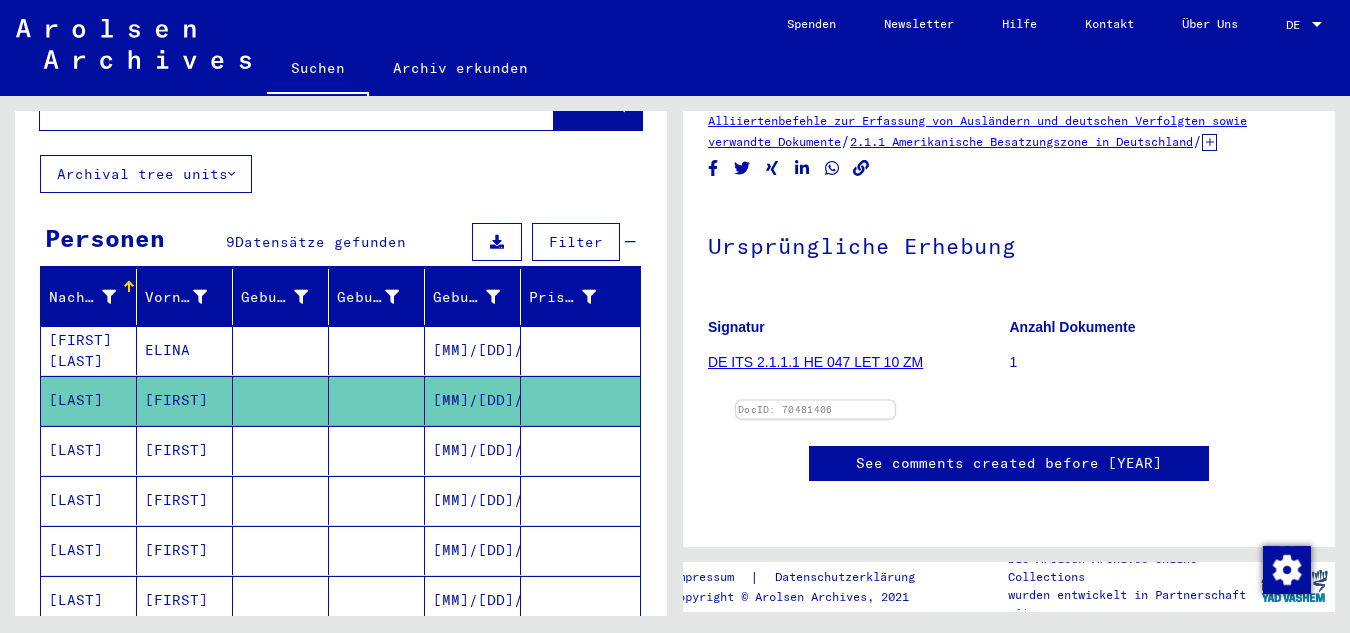 click at bounding box center [815, 401] 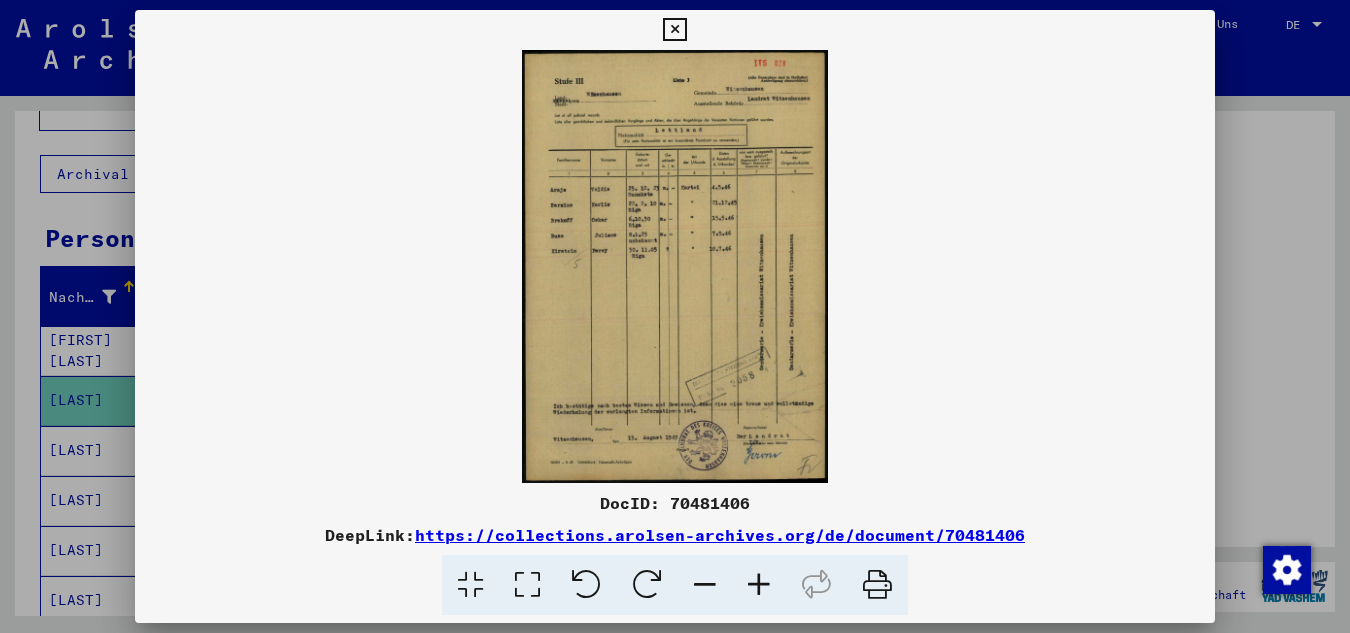 click at bounding box center [759, 585] 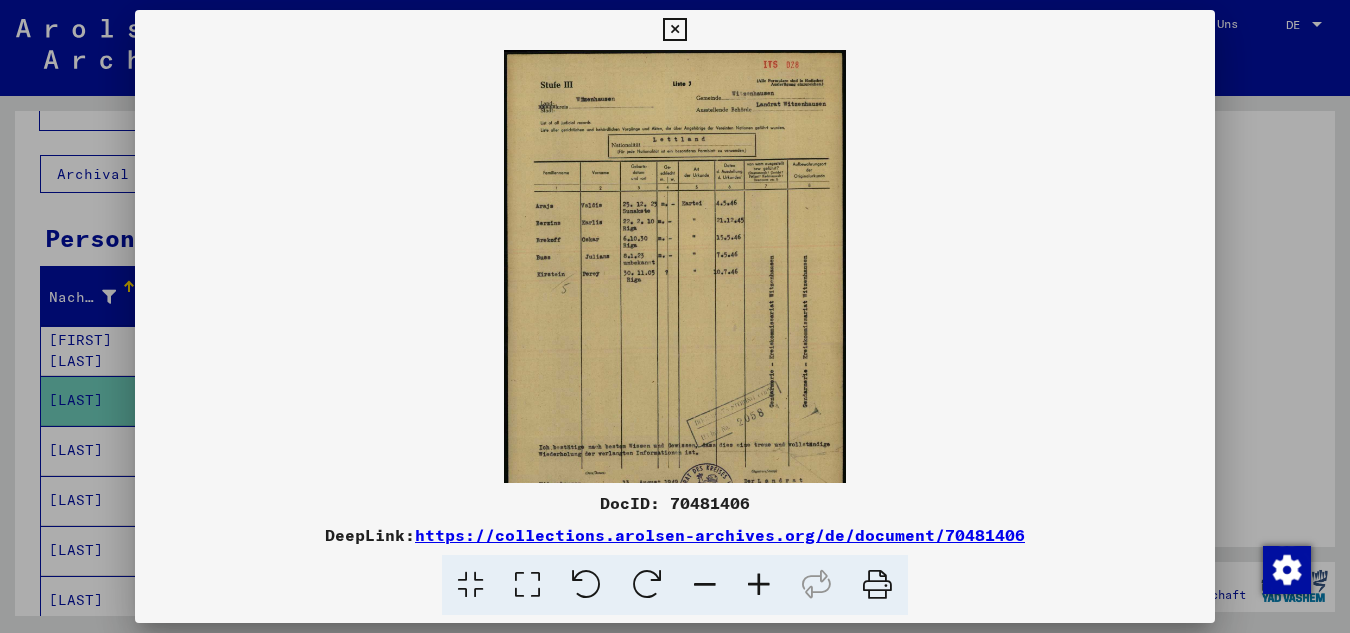click at bounding box center (759, 585) 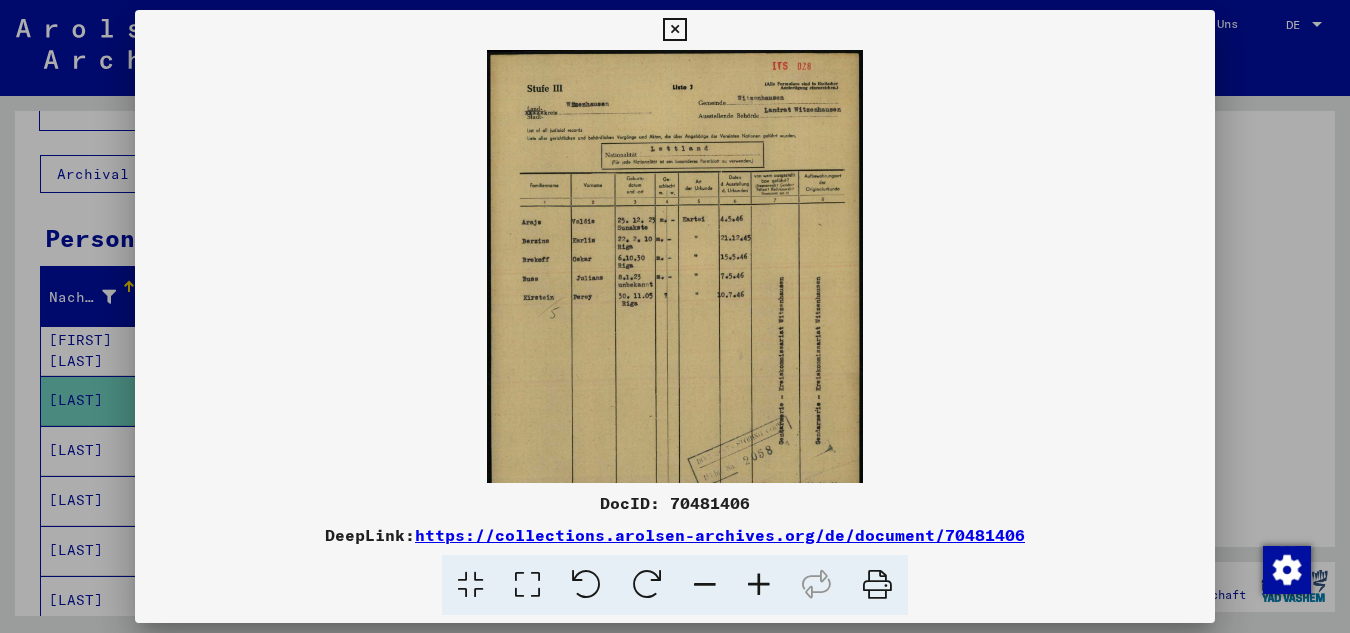 click at bounding box center [759, 585] 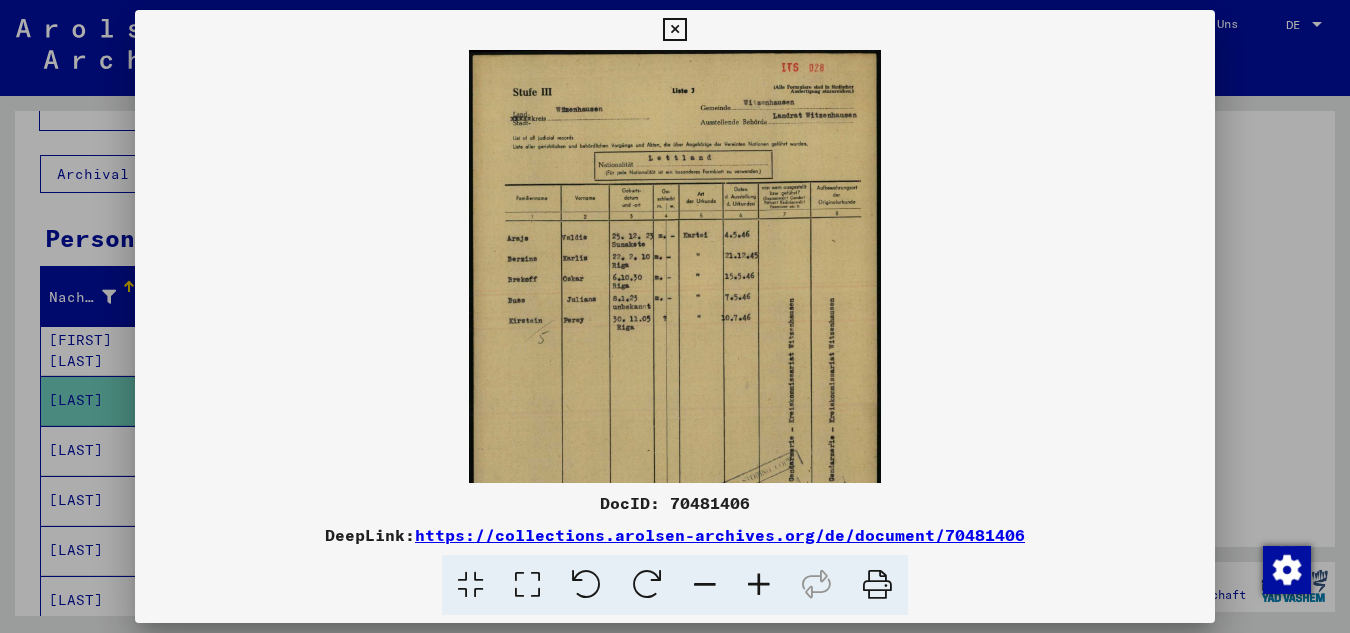 click at bounding box center [759, 585] 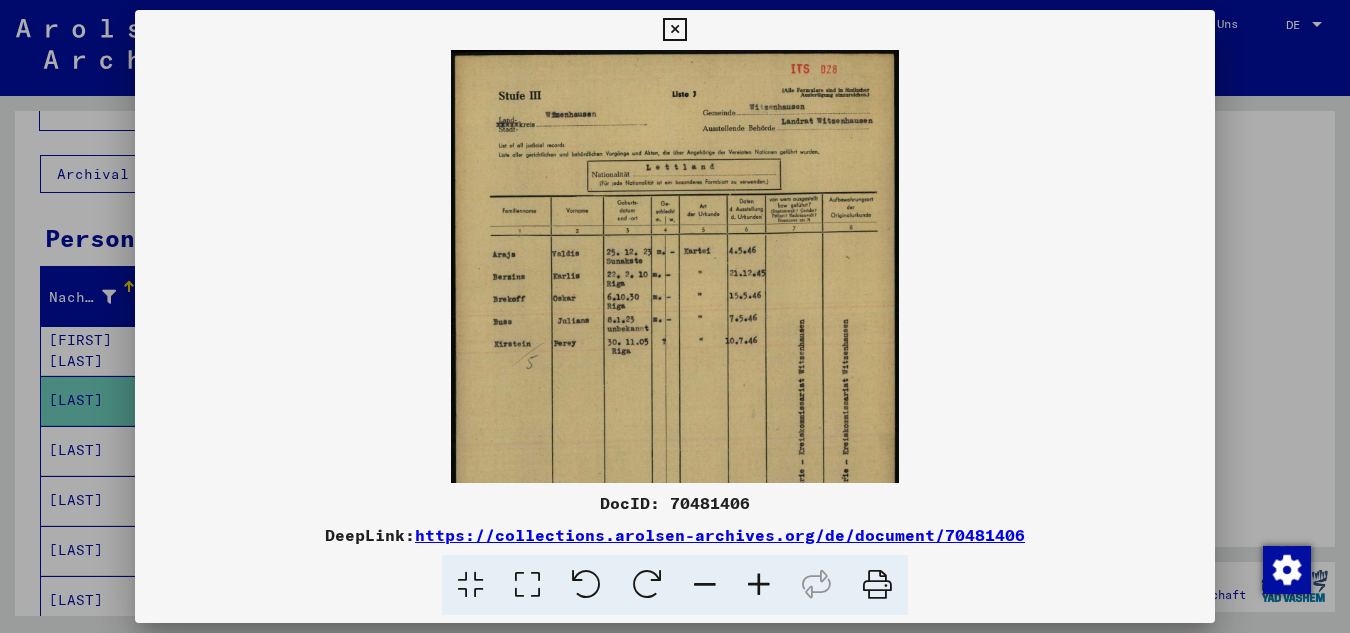 click at bounding box center (759, 585) 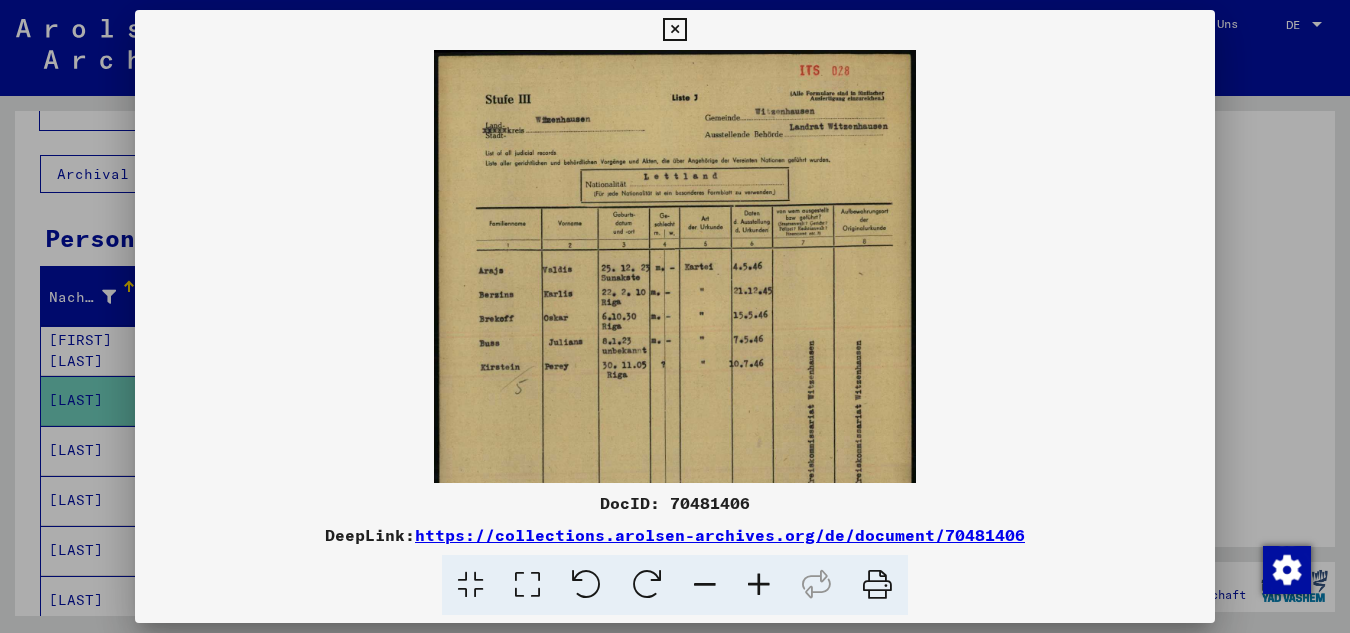 click at bounding box center (759, 585) 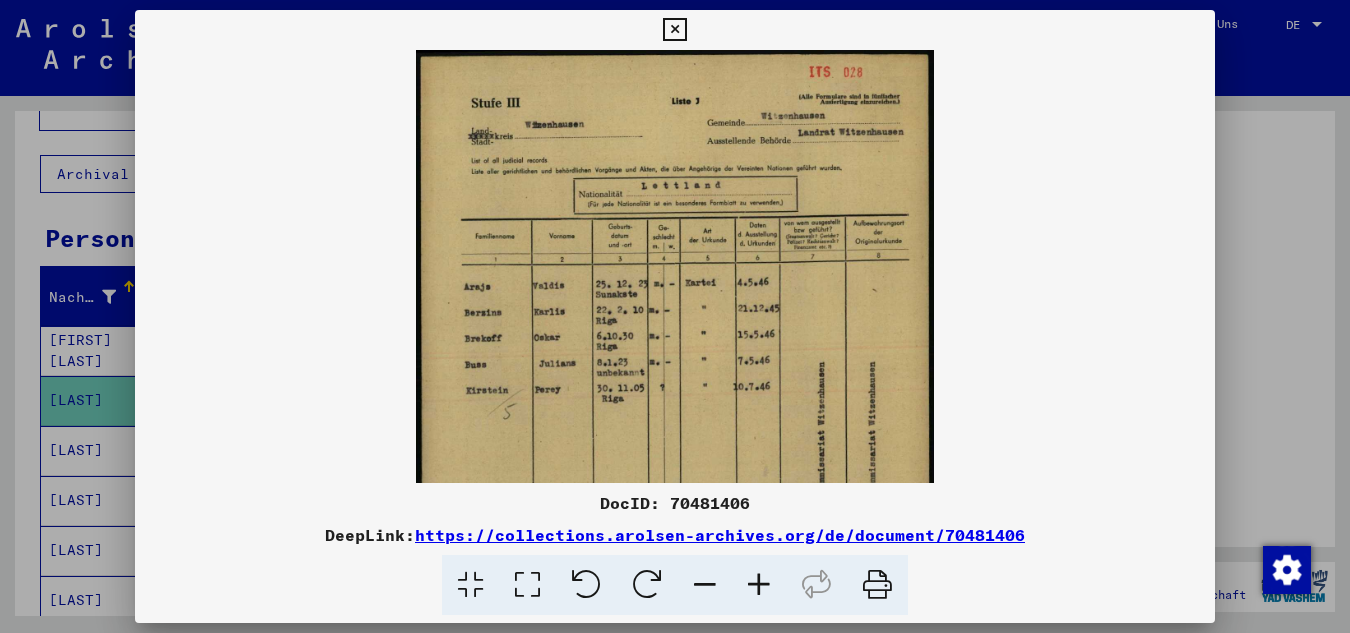 click at bounding box center [759, 585] 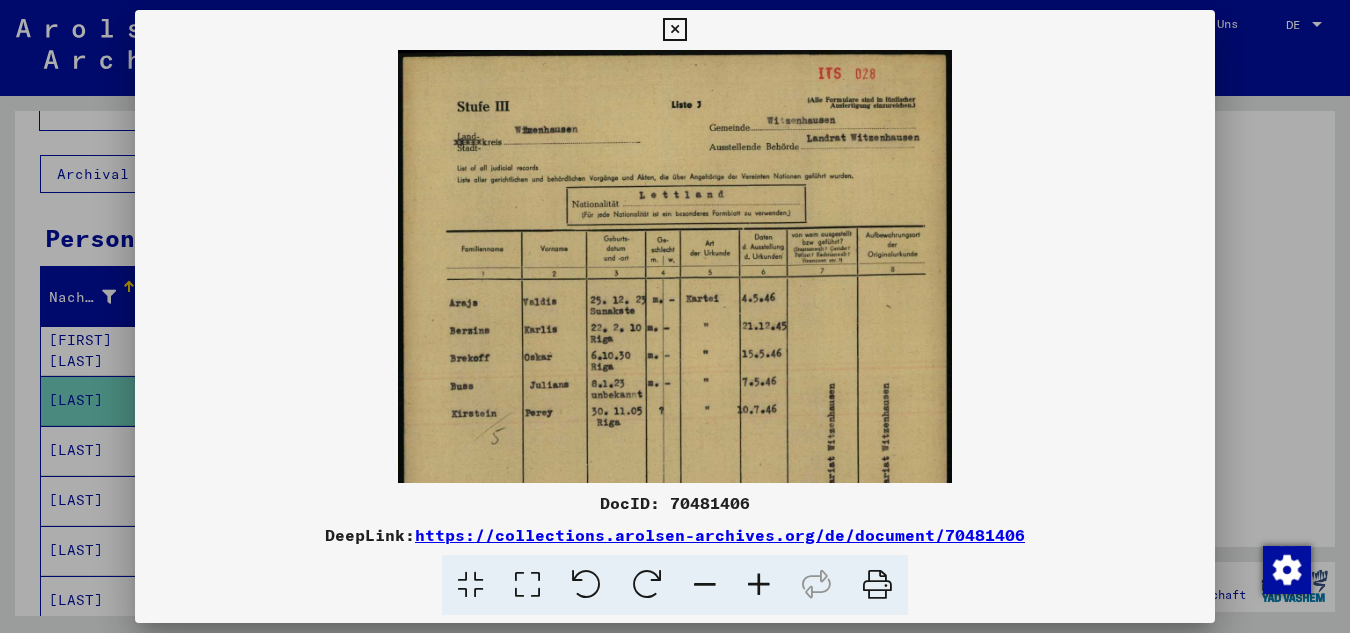 click at bounding box center [759, 585] 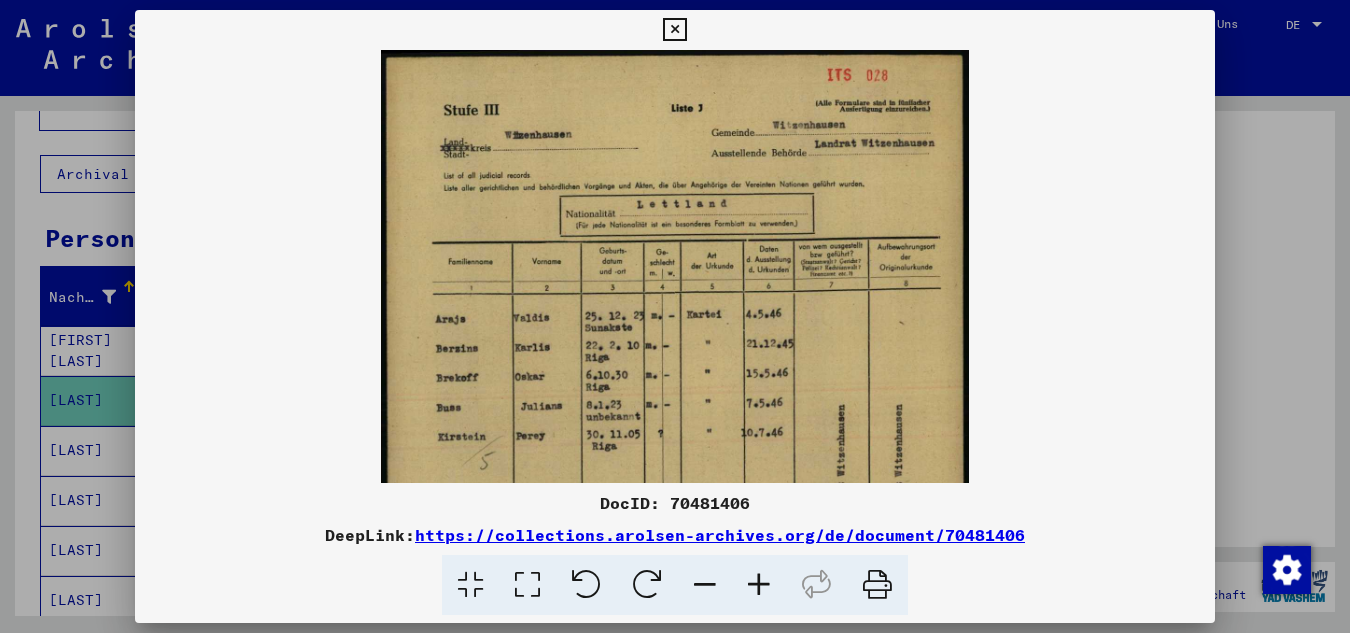 click at bounding box center [674, 30] 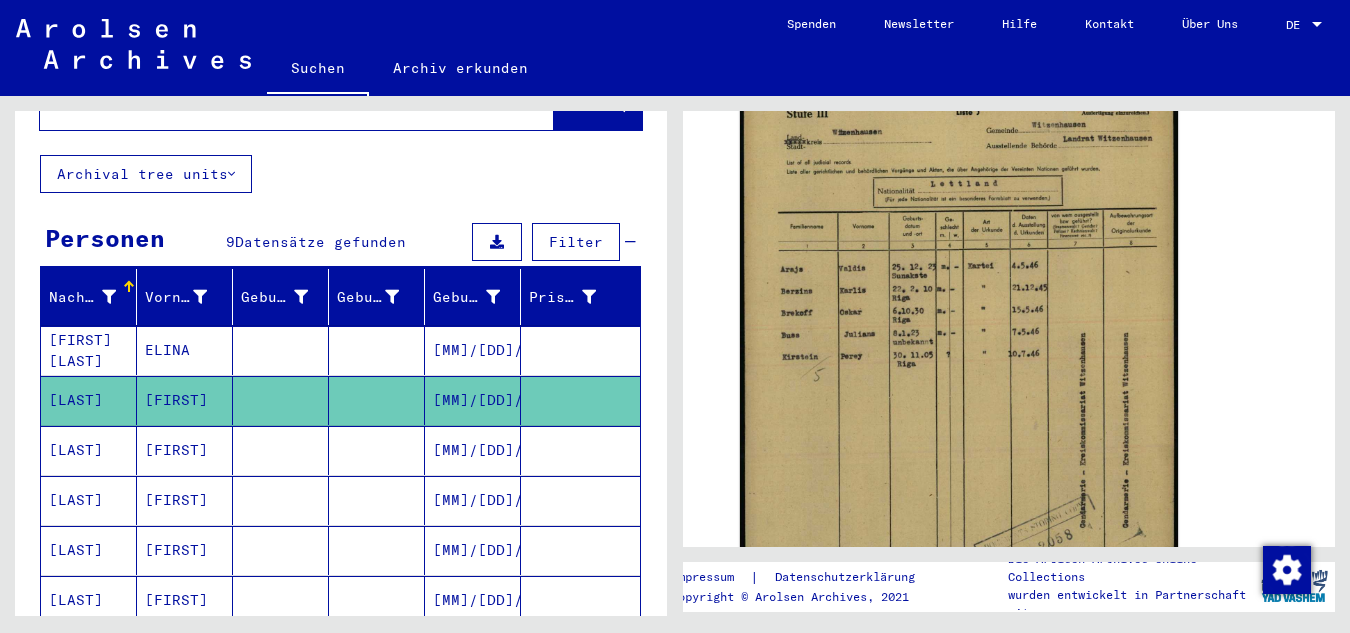 click on "[LAST]" at bounding box center [89, 350] 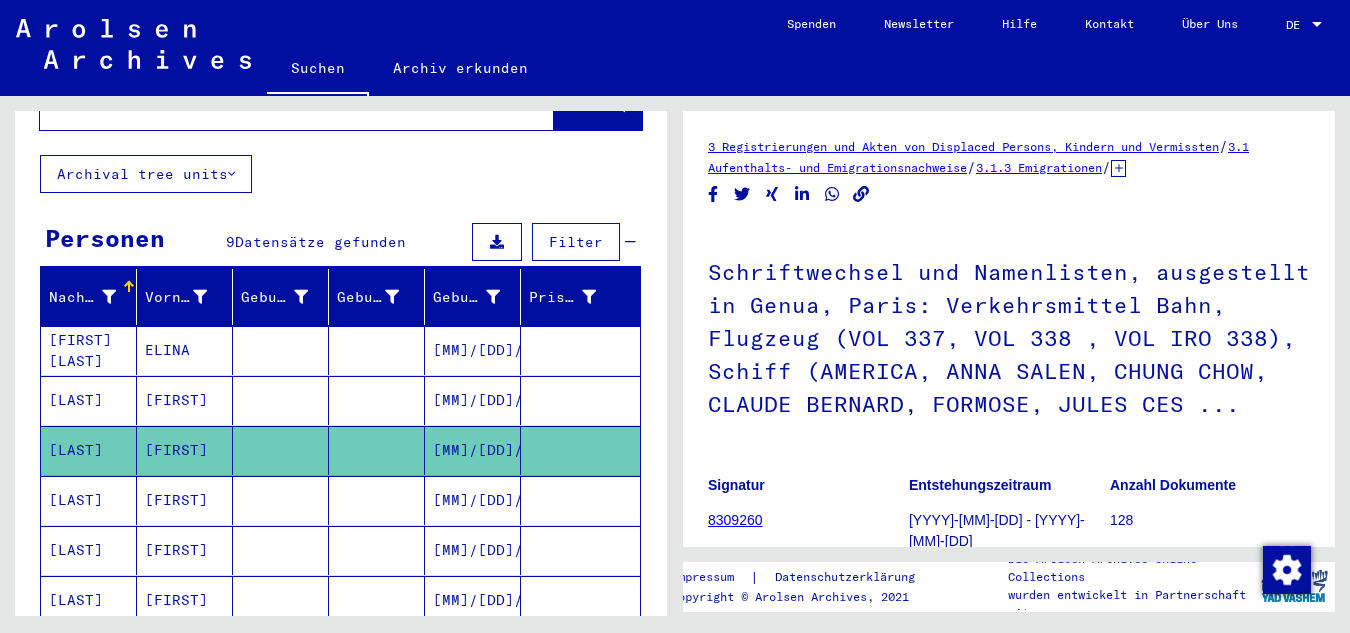 scroll, scrollTop: 0, scrollLeft: 0, axis: both 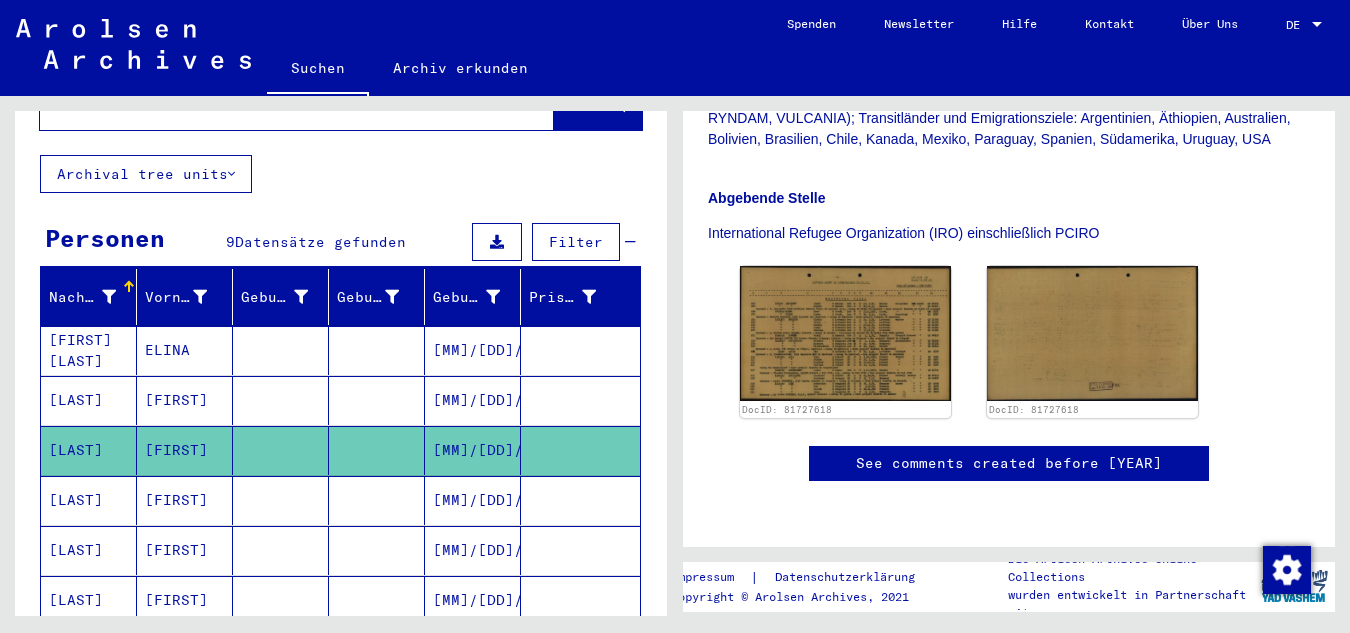click on "[LAST]" at bounding box center [89, 350] 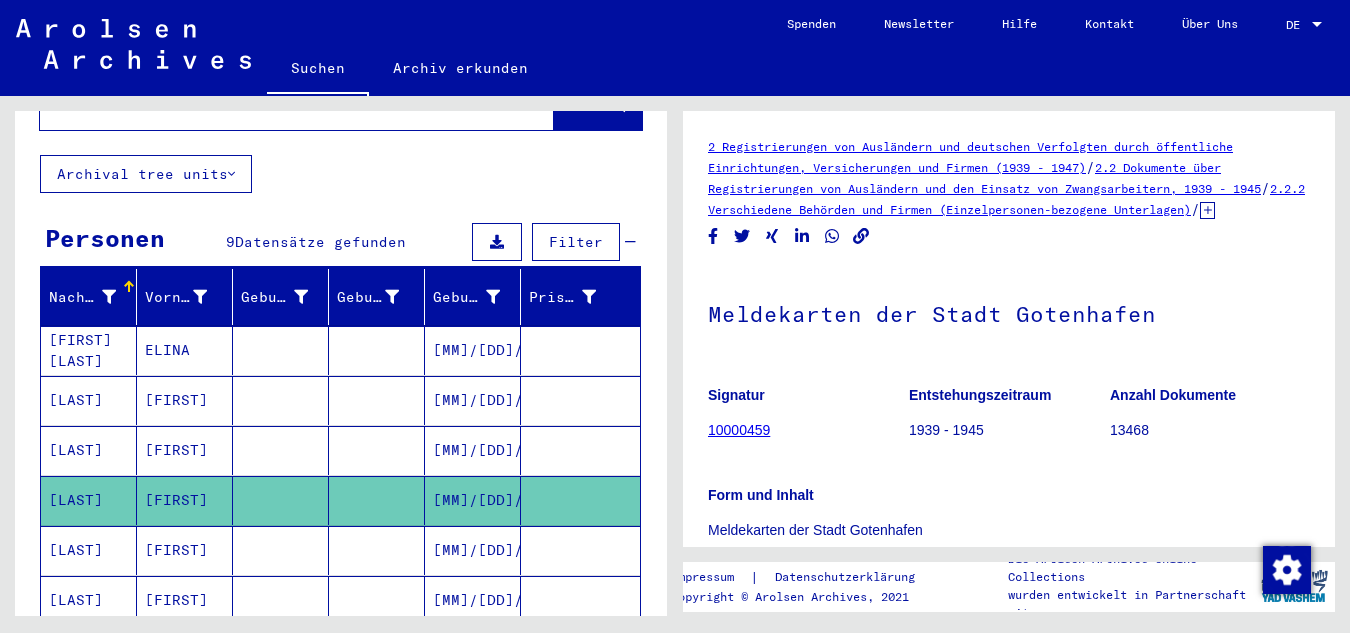 scroll, scrollTop: 0, scrollLeft: 0, axis: both 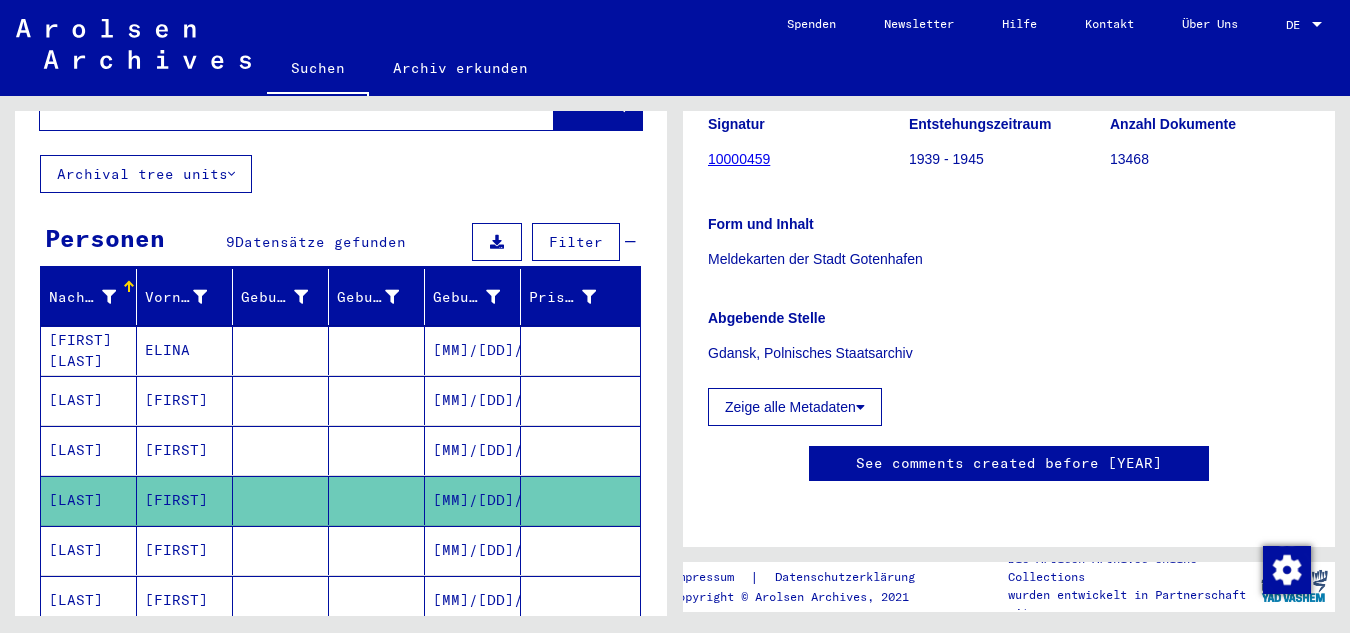 click at bounding box center [83, 553] 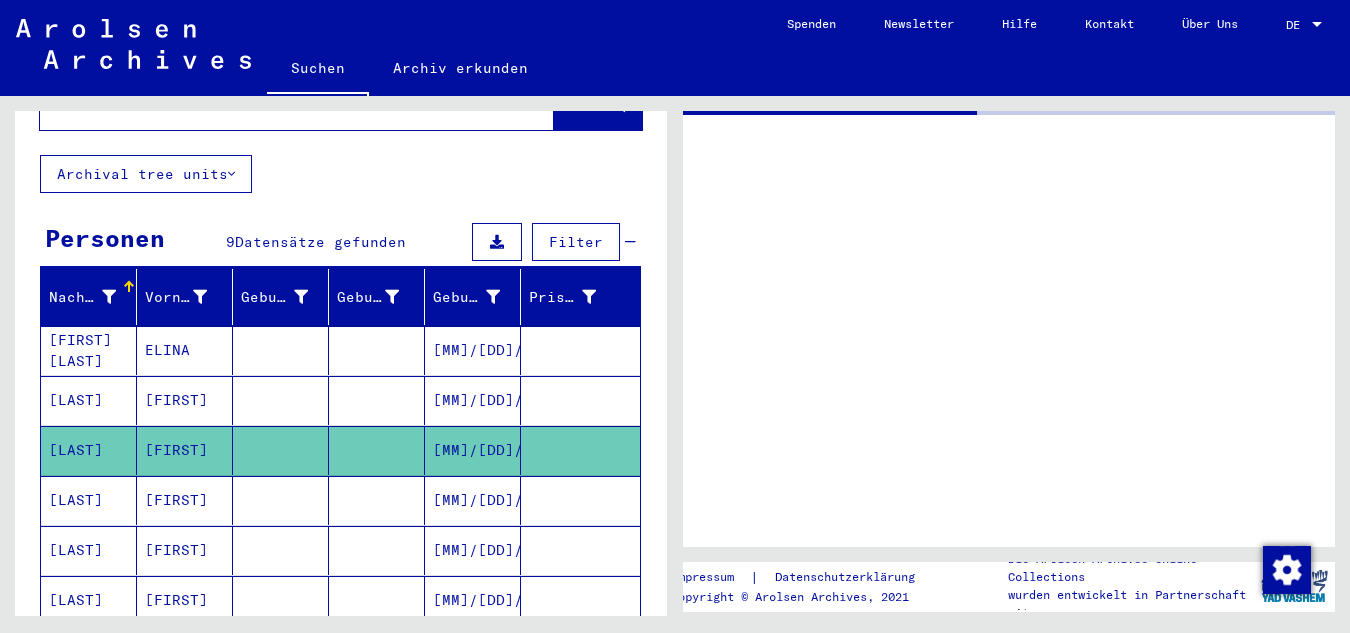 scroll, scrollTop: 0, scrollLeft: 0, axis: both 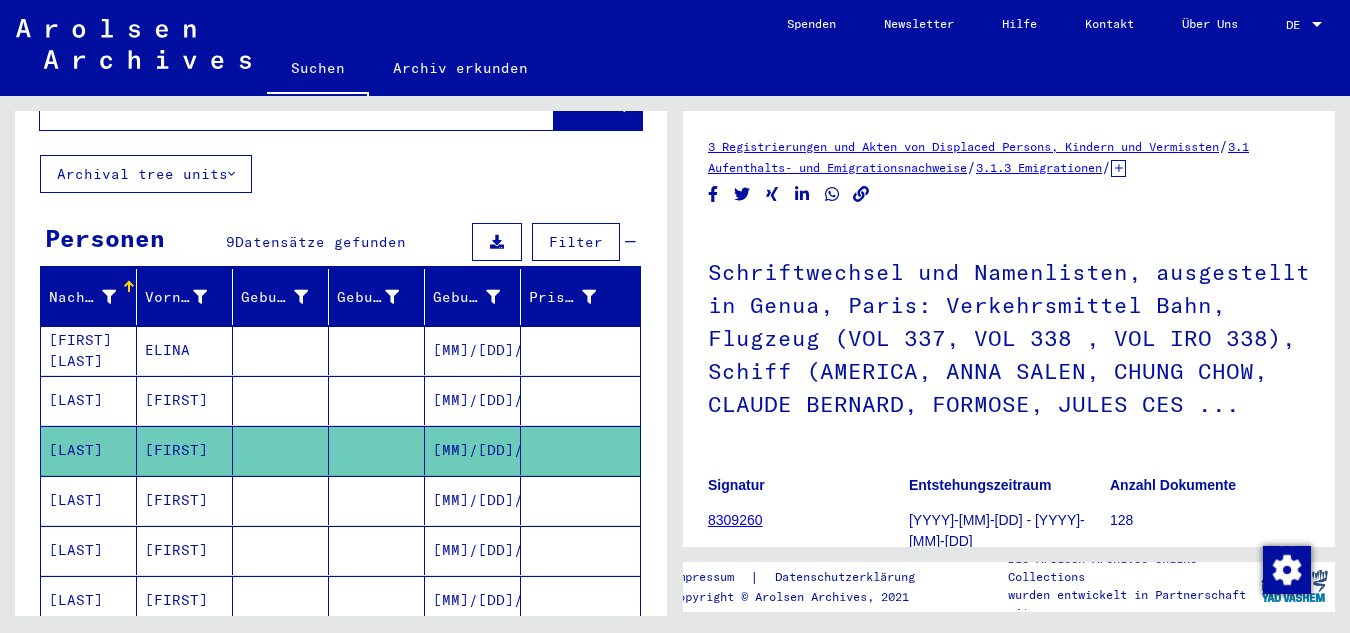 click at bounding box center (83, 553) 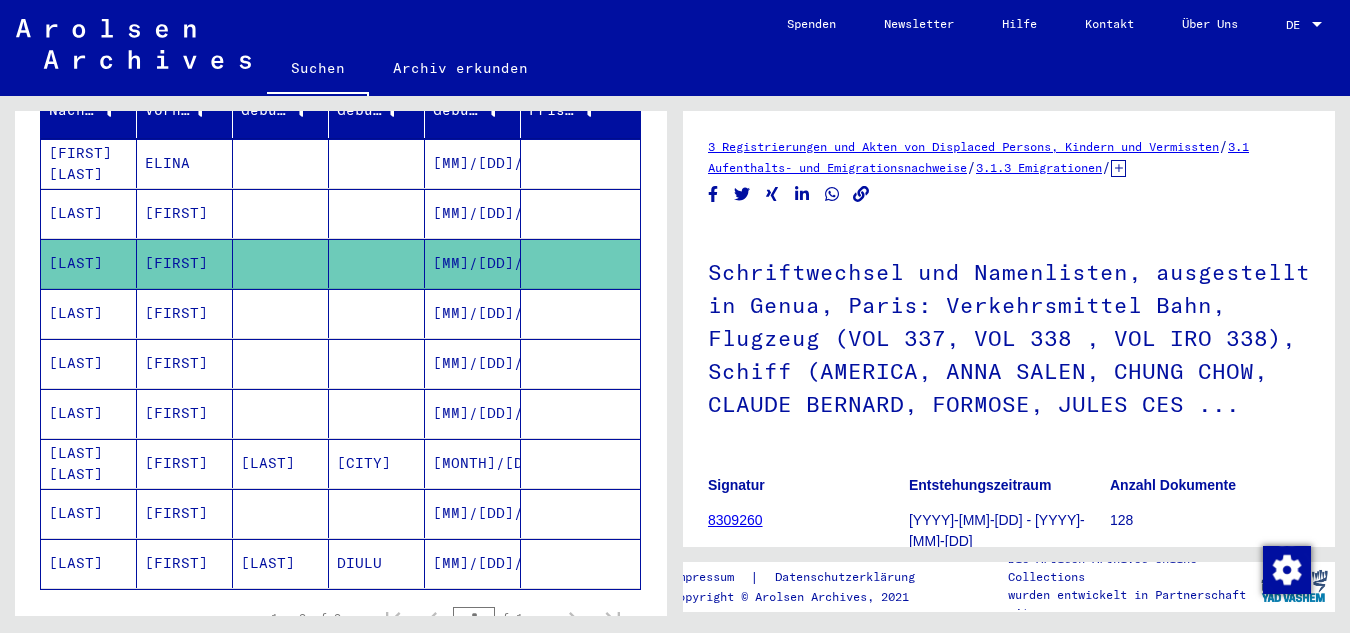 scroll, scrollTop: 300, scrollLeft: 0, axis: vertical 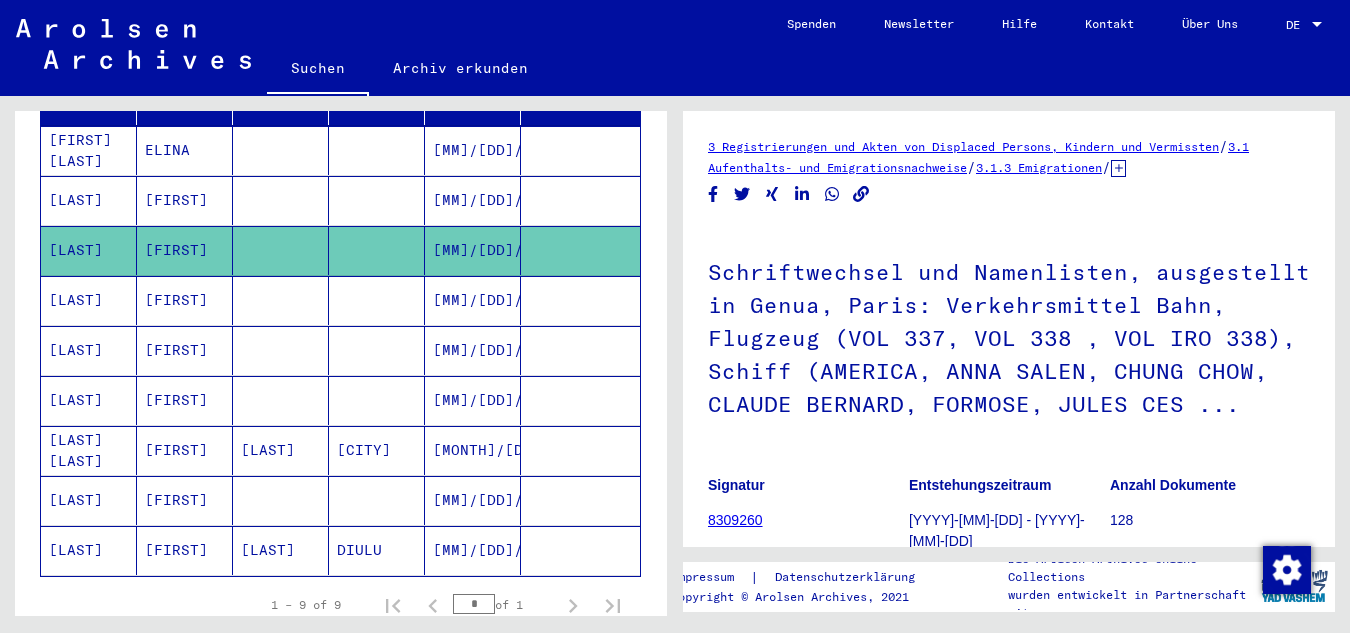 click on "[LAST]" at bounding box center (89, 150) 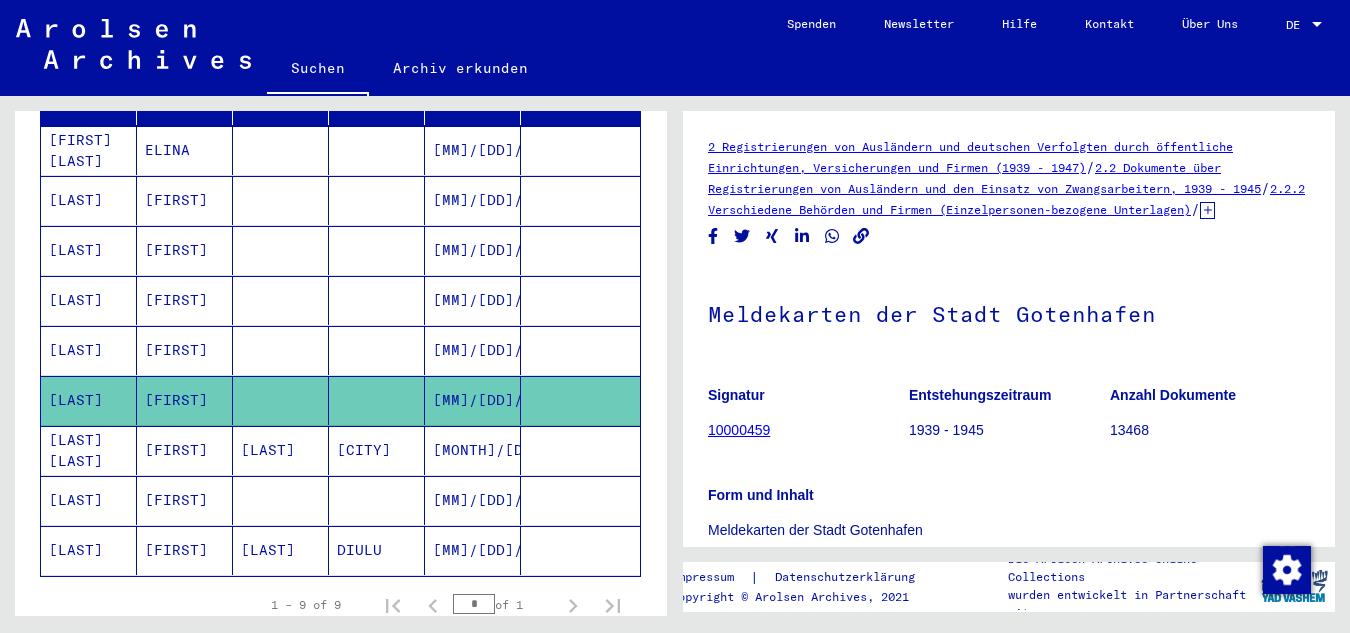 scroll, scrollTop: 0, scrollLeft: 0, axis: both 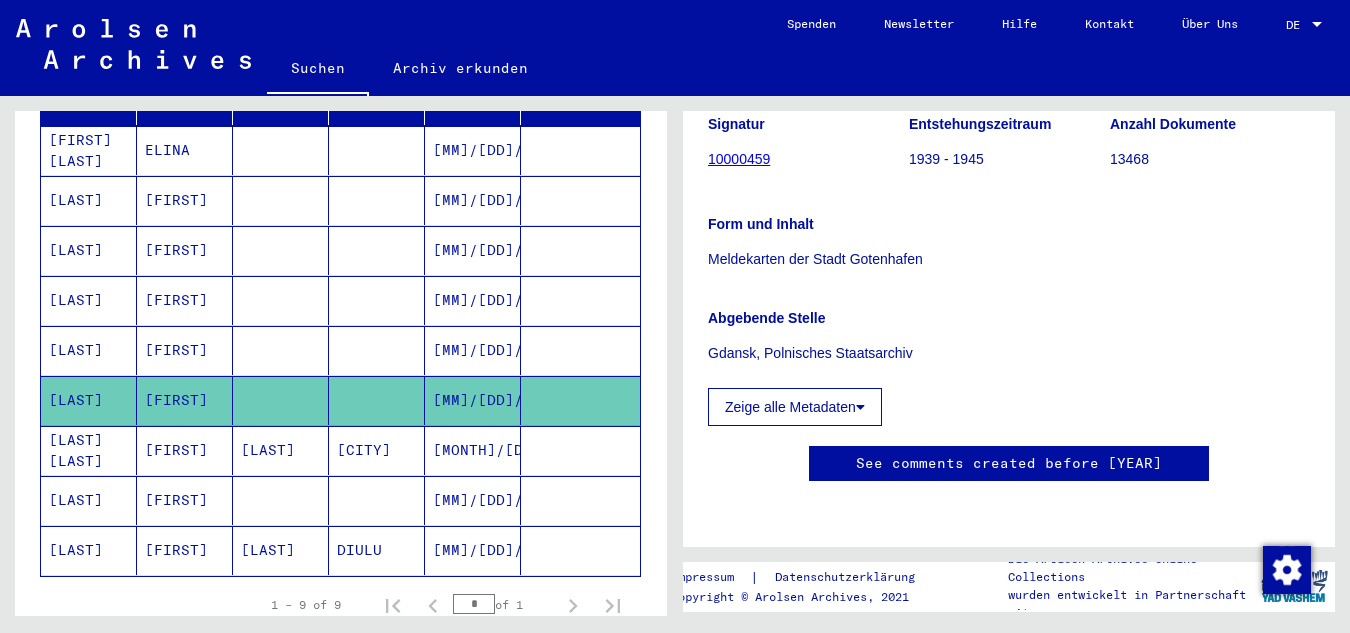 click on "[LAST]" at bounding box center [89, 150] 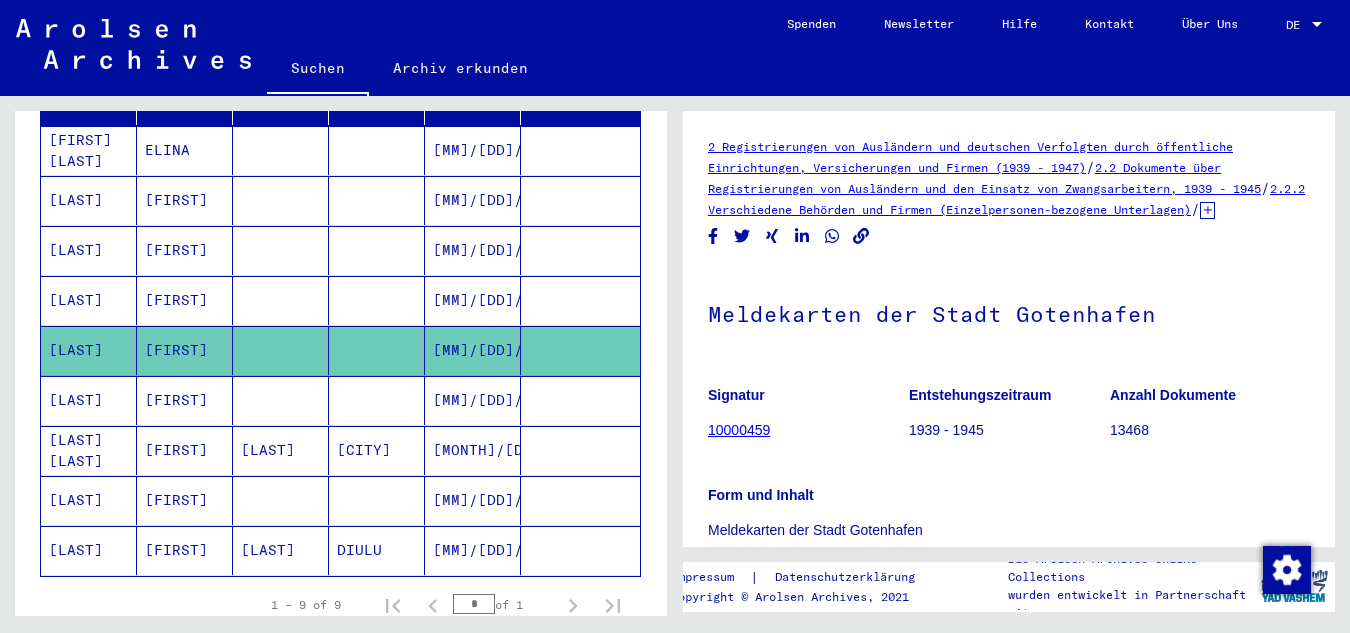 scroll, scrollTop: 0, scrollLeft: 0, axis: both 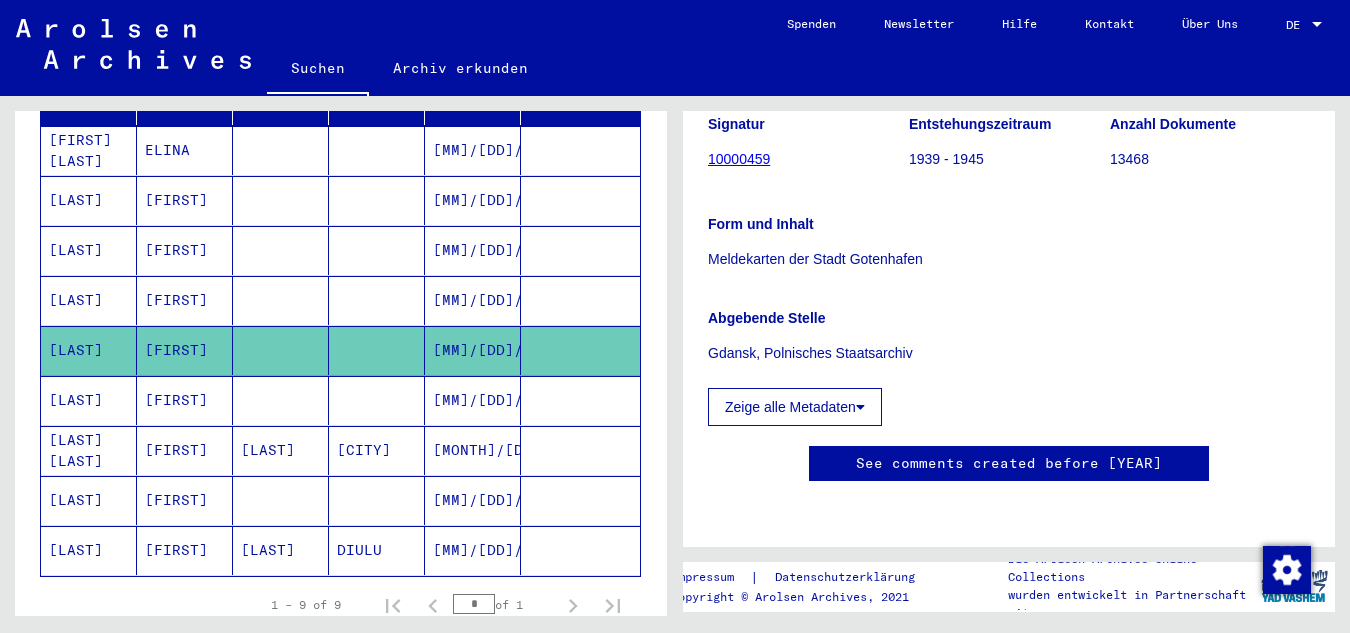 click on "[LAST]" at bounding box center [89, 150] 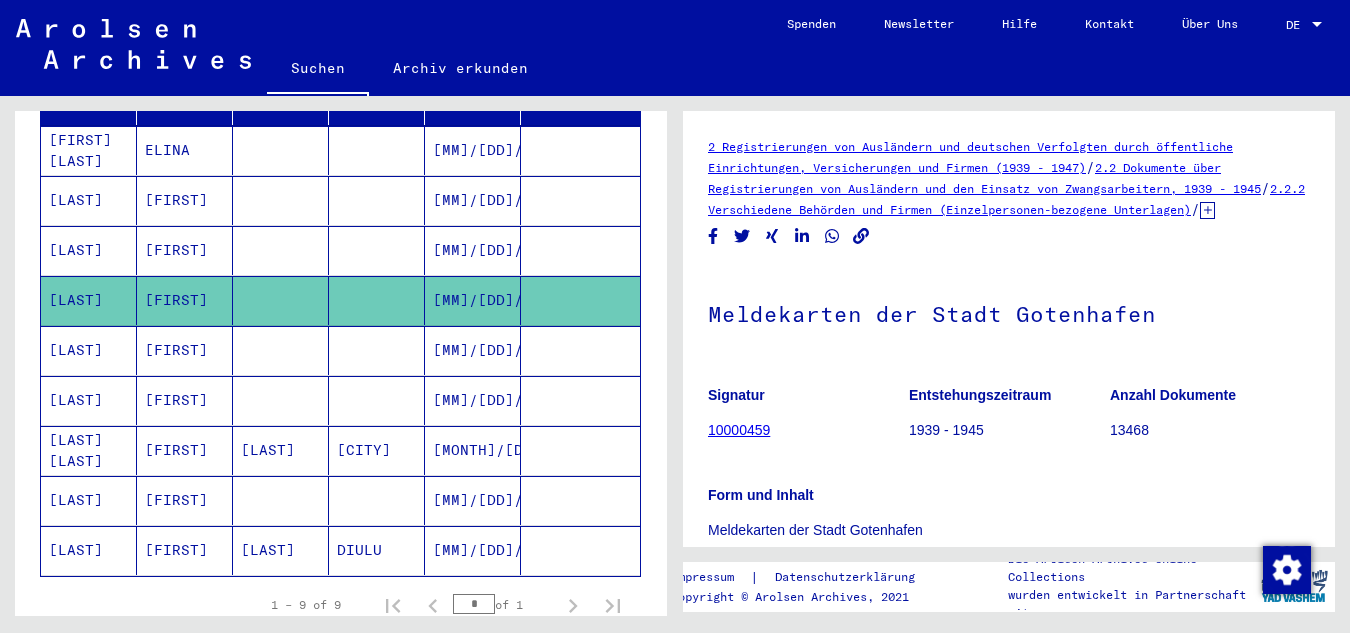 scroll, scrollTop: 0, scrollLeft: 0, axis: both 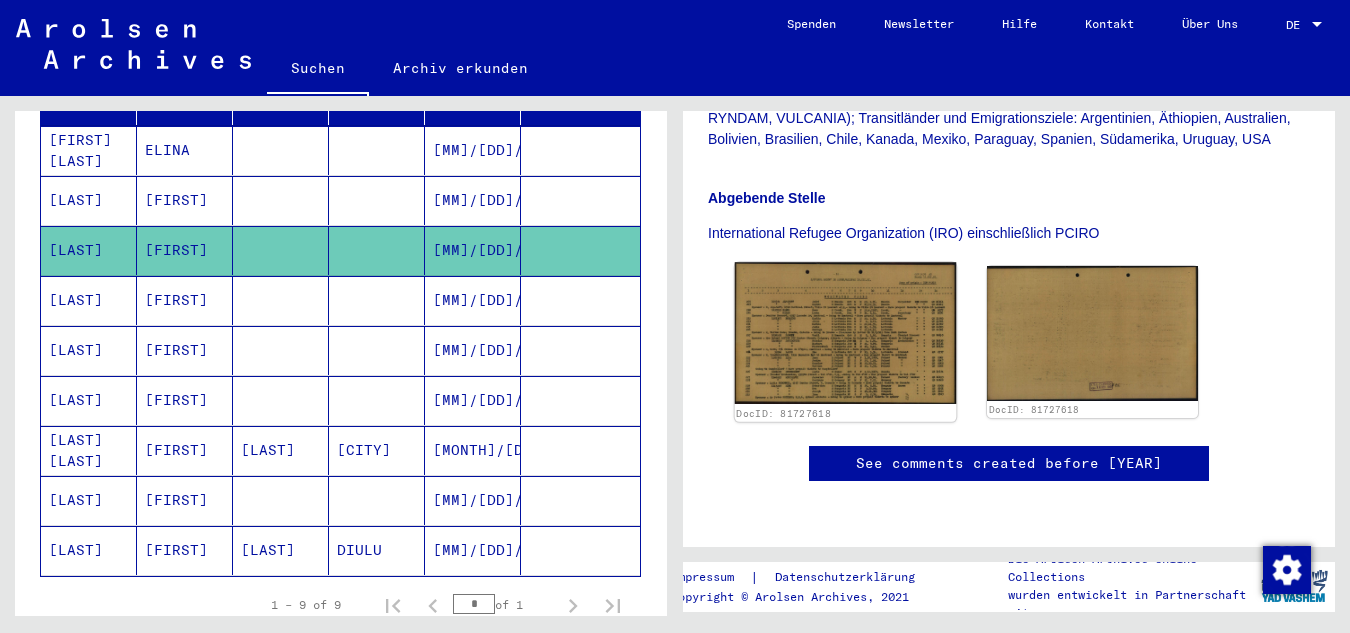 click at bounding box center [846, 333] 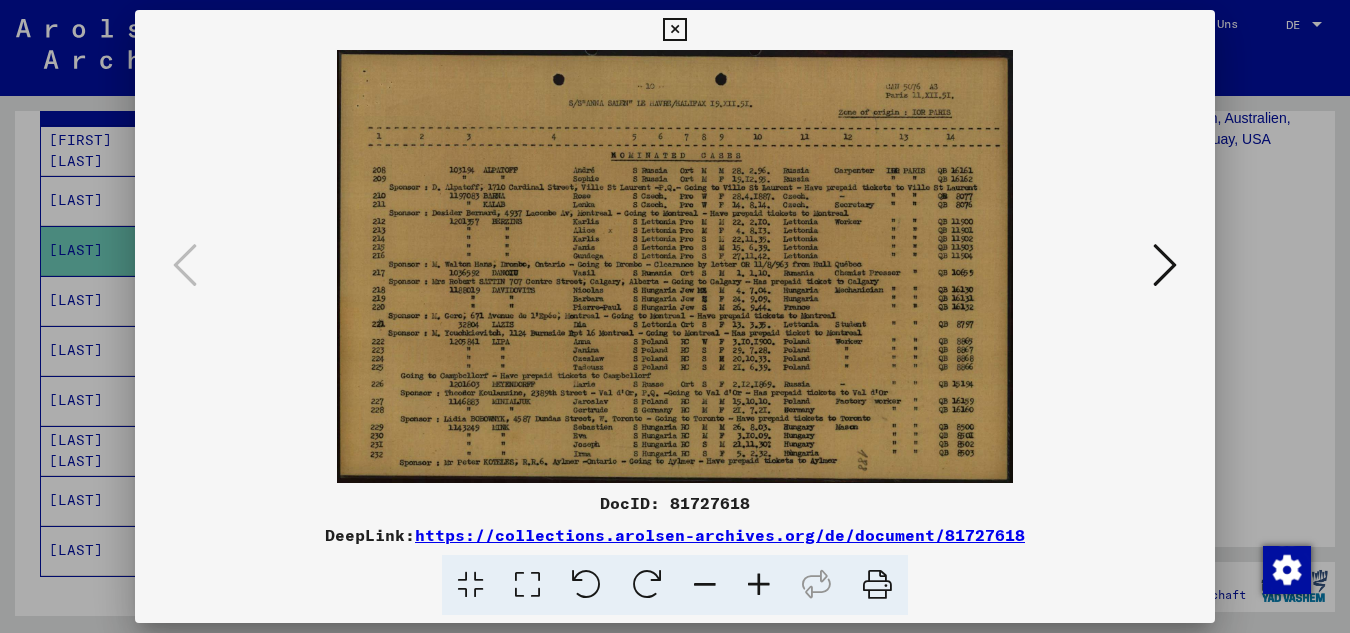 click at bounding box center (675, 316) 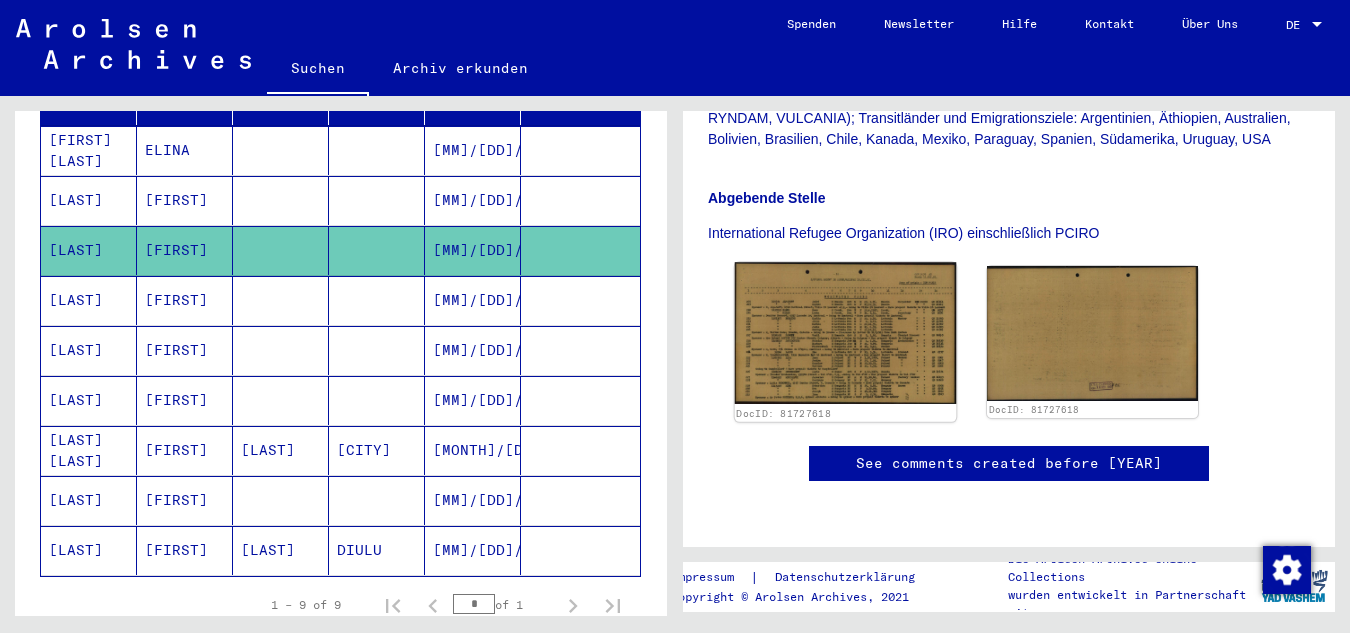 click at bounding box center [846, 333] 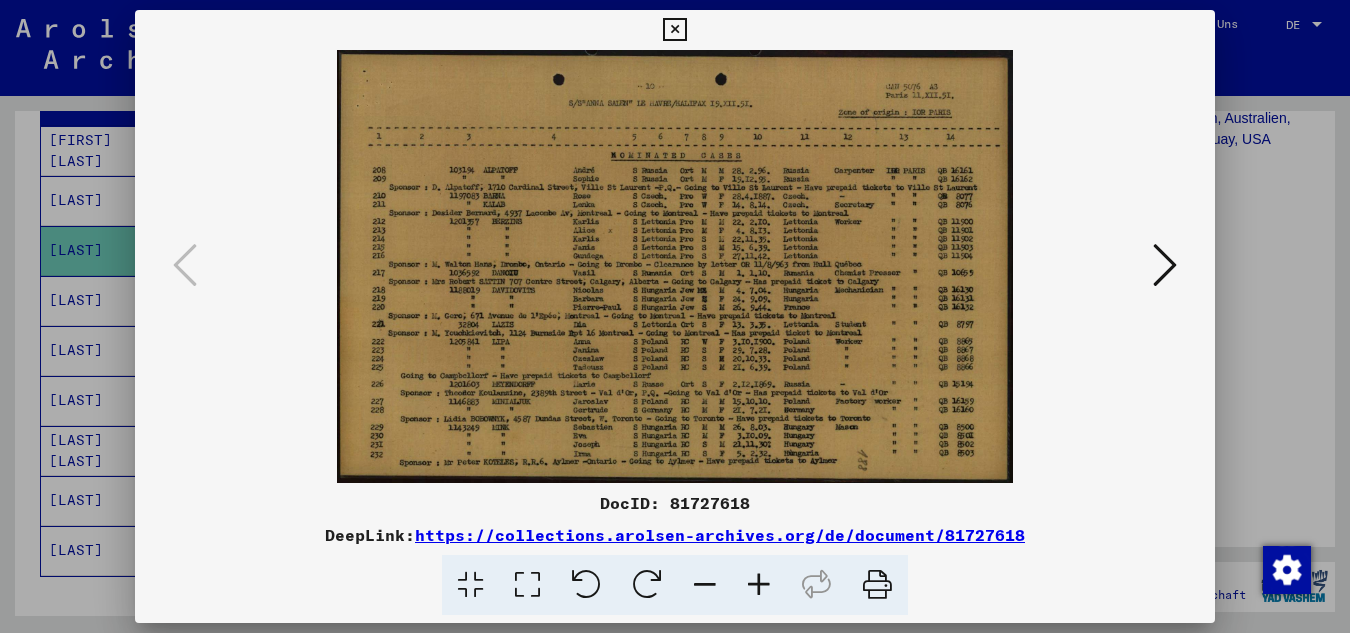 click at bounding box center (759, 585) 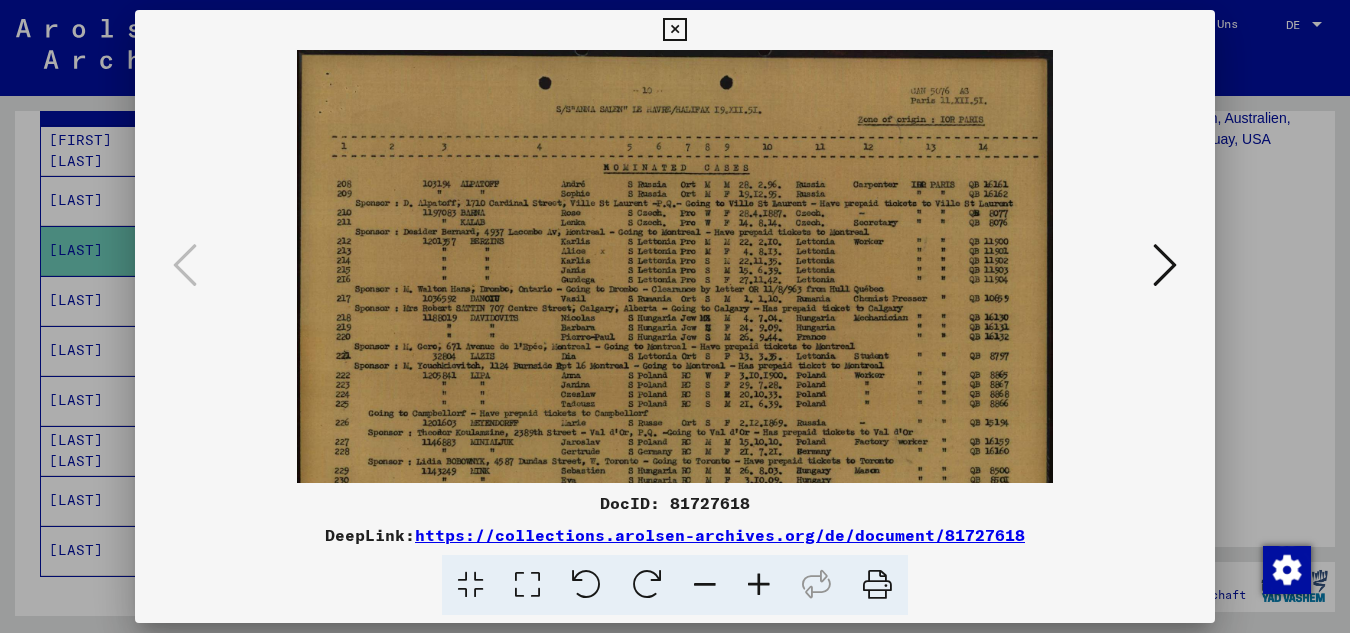 click at bounding box center [759, 585] 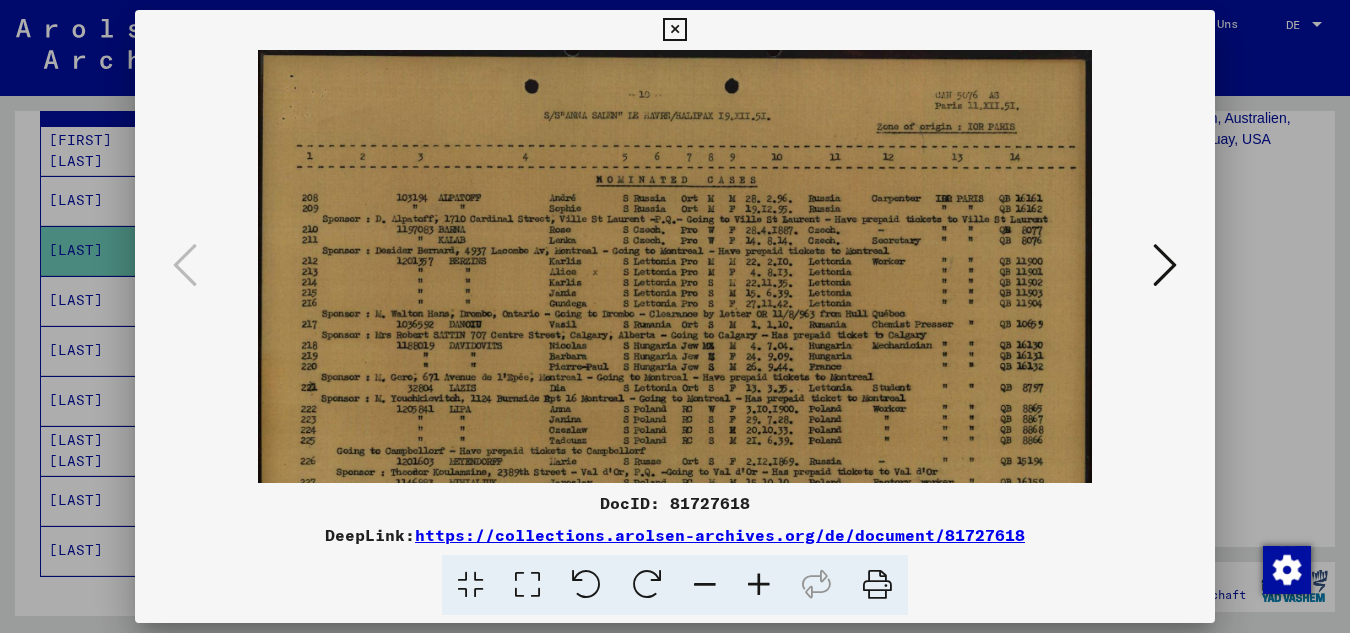 click at bounding box center [759, 585] 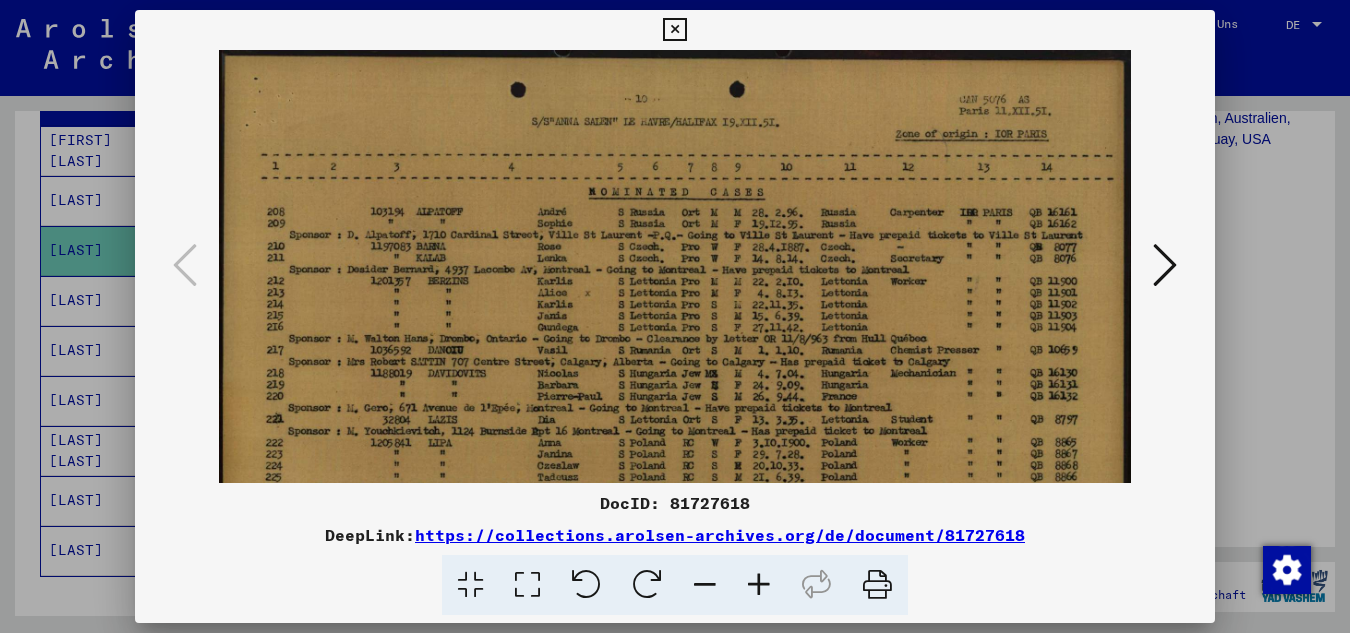 click at bounding box center (759, 585) 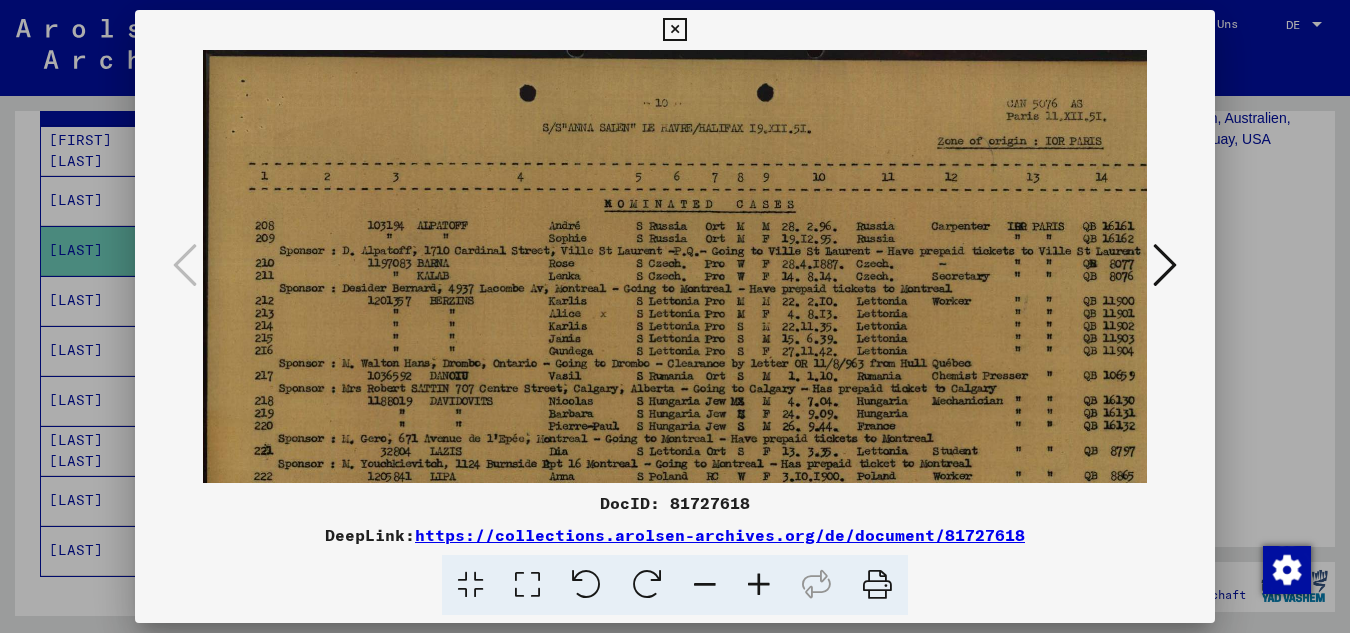 click at bounding box center (759, 585) 